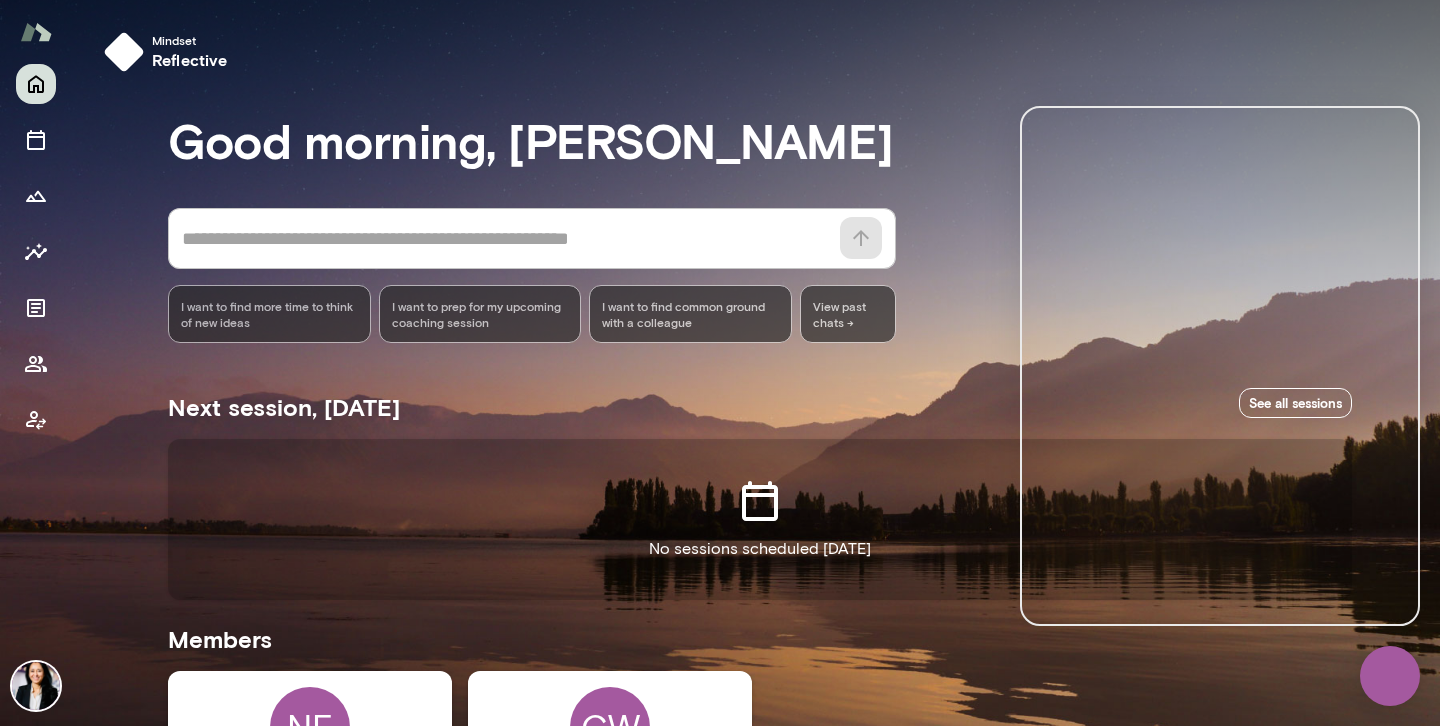 scroll, scrollTop: 0, scrollLeft: 0, axis: both 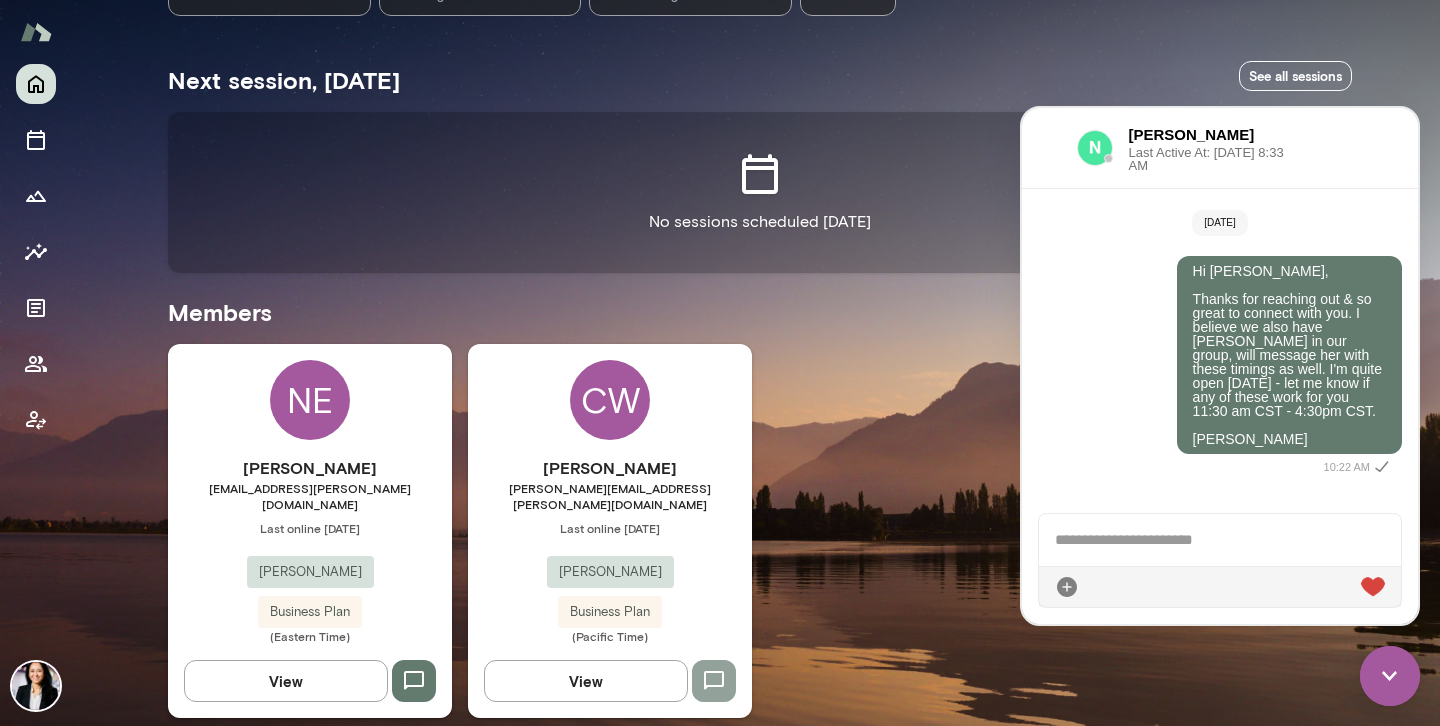 click 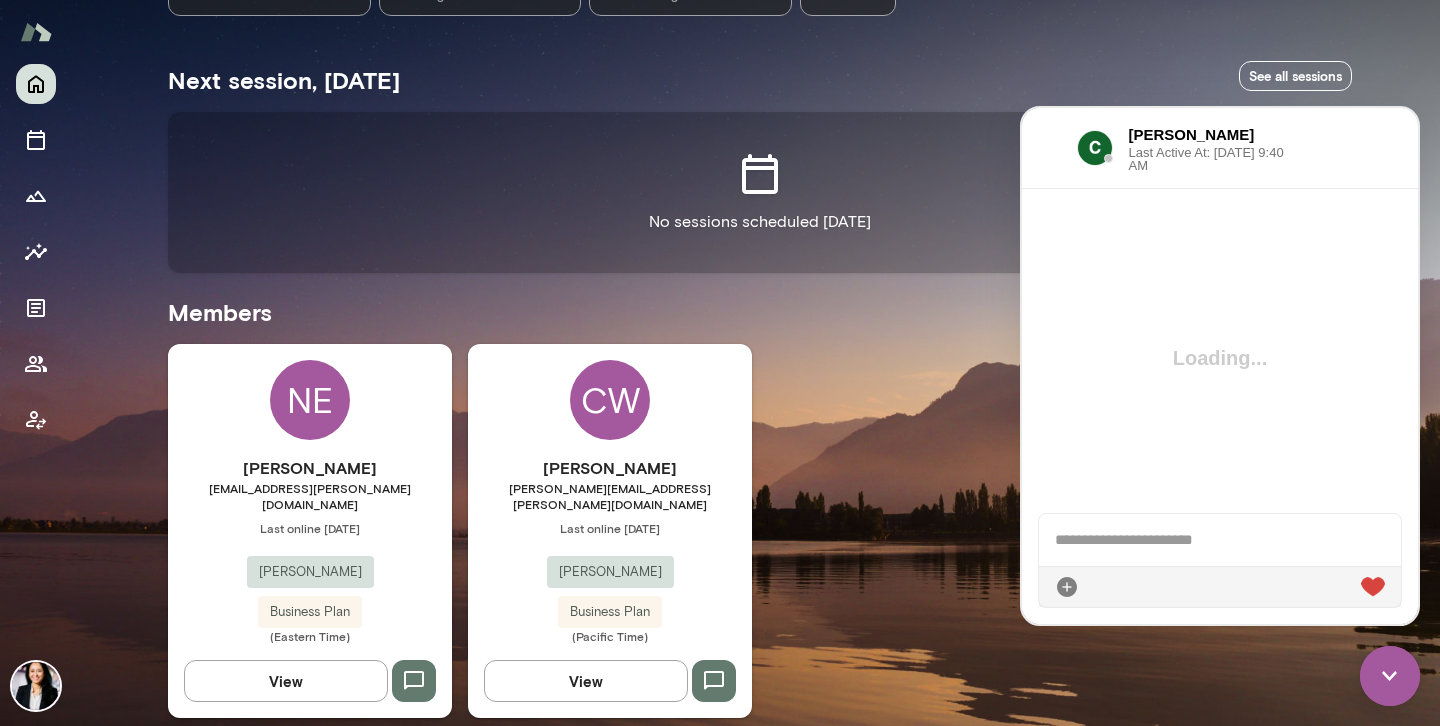 scroll, scrollTop: 192, scrollLeft: 0, axis: vertical 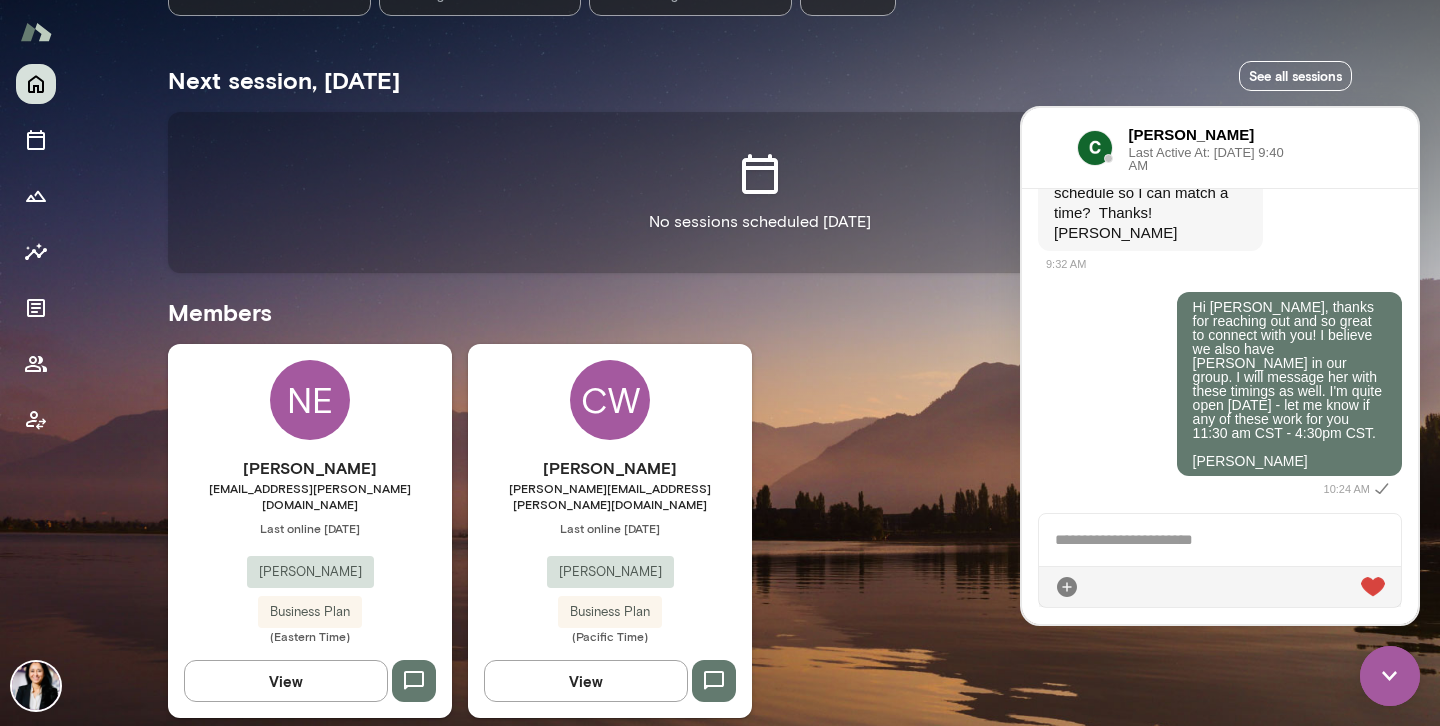 click 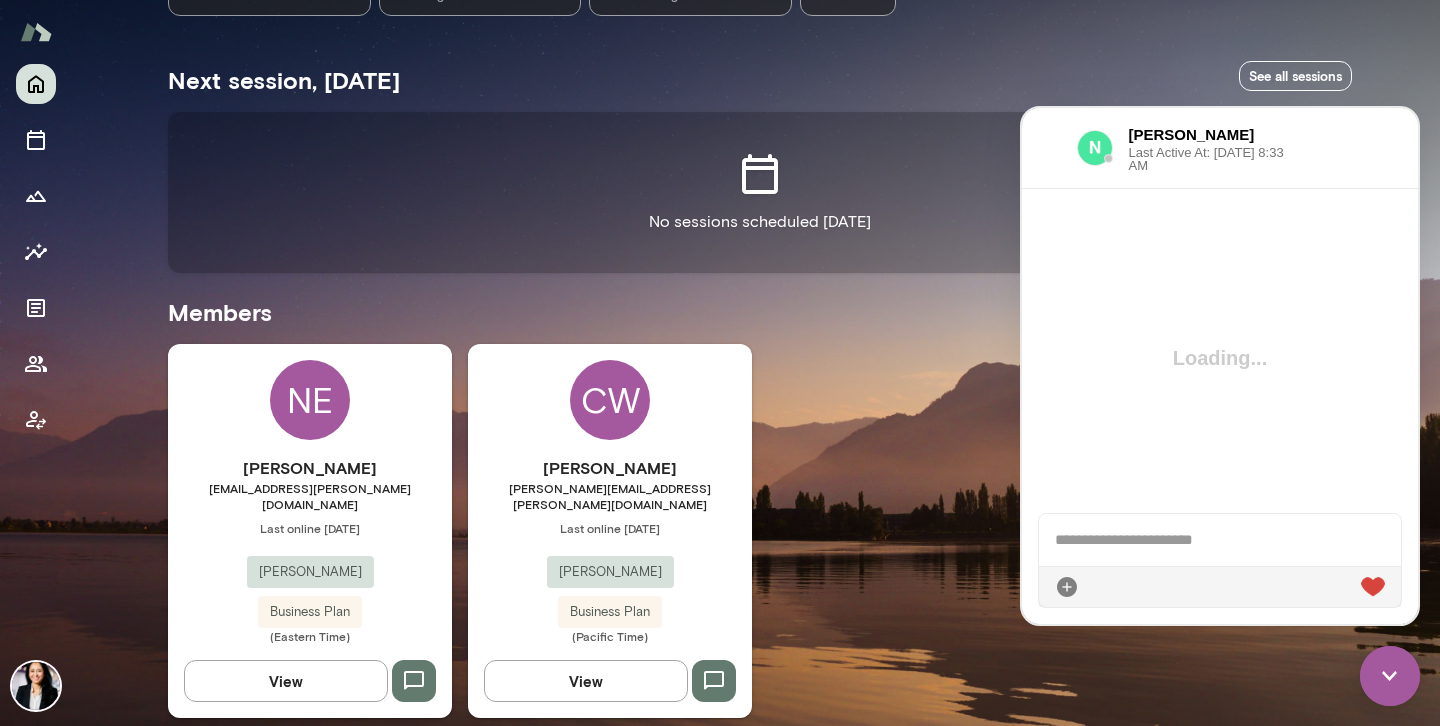 scroll, scrollTop: 3, scrollLeft: 0, axis: vertical 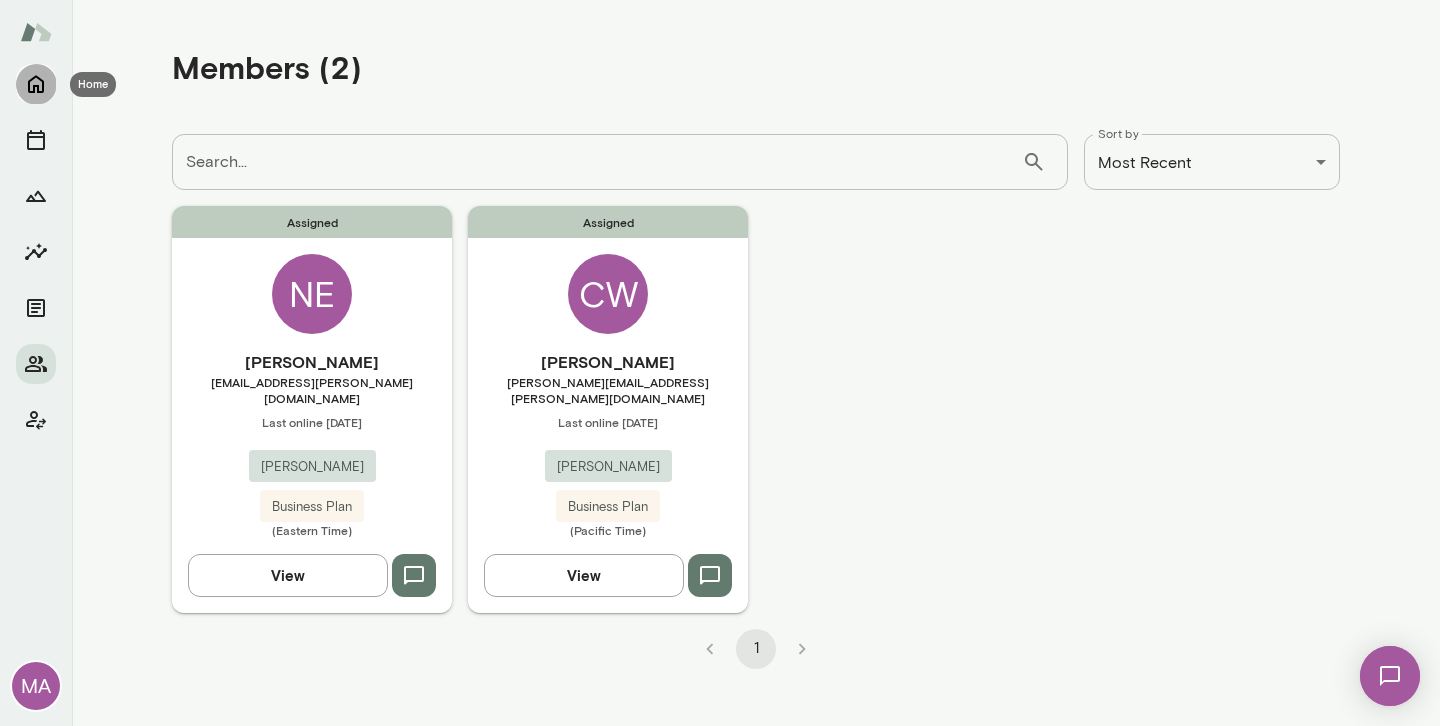 click 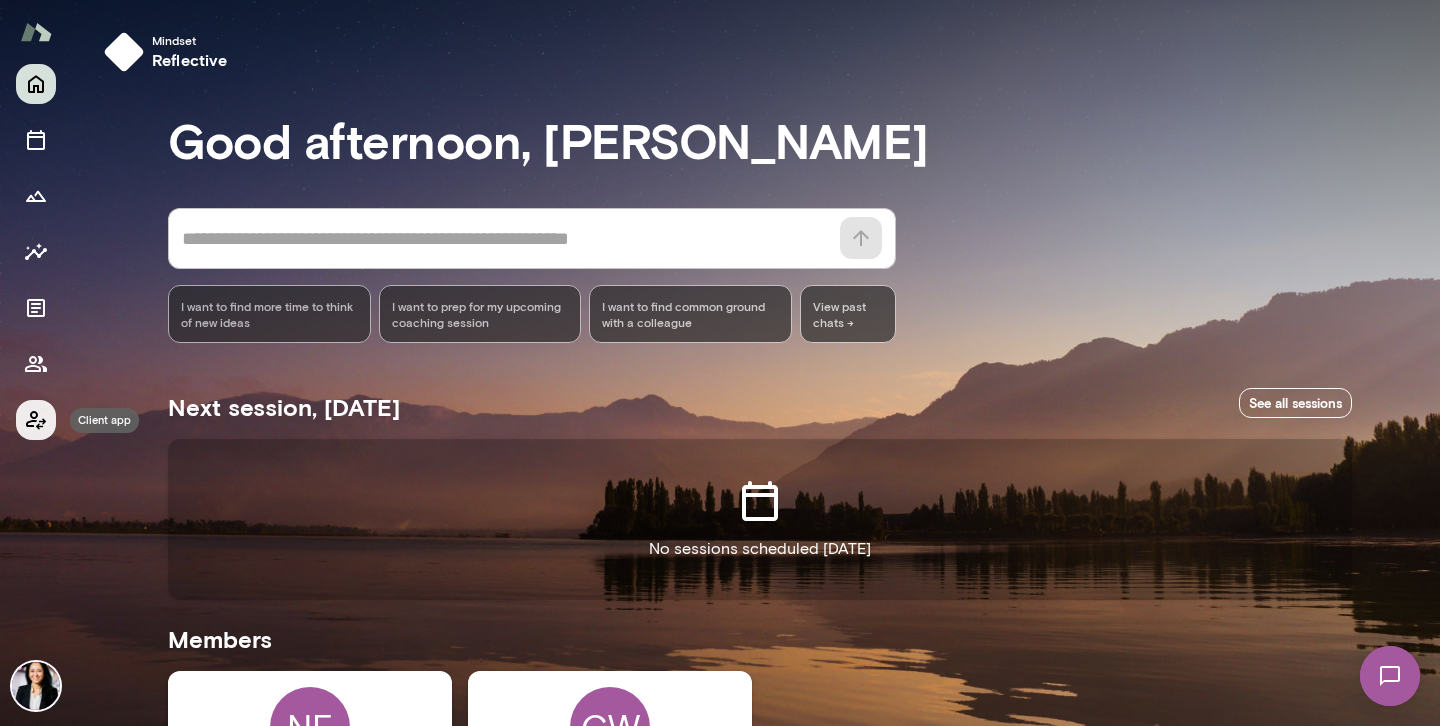 click 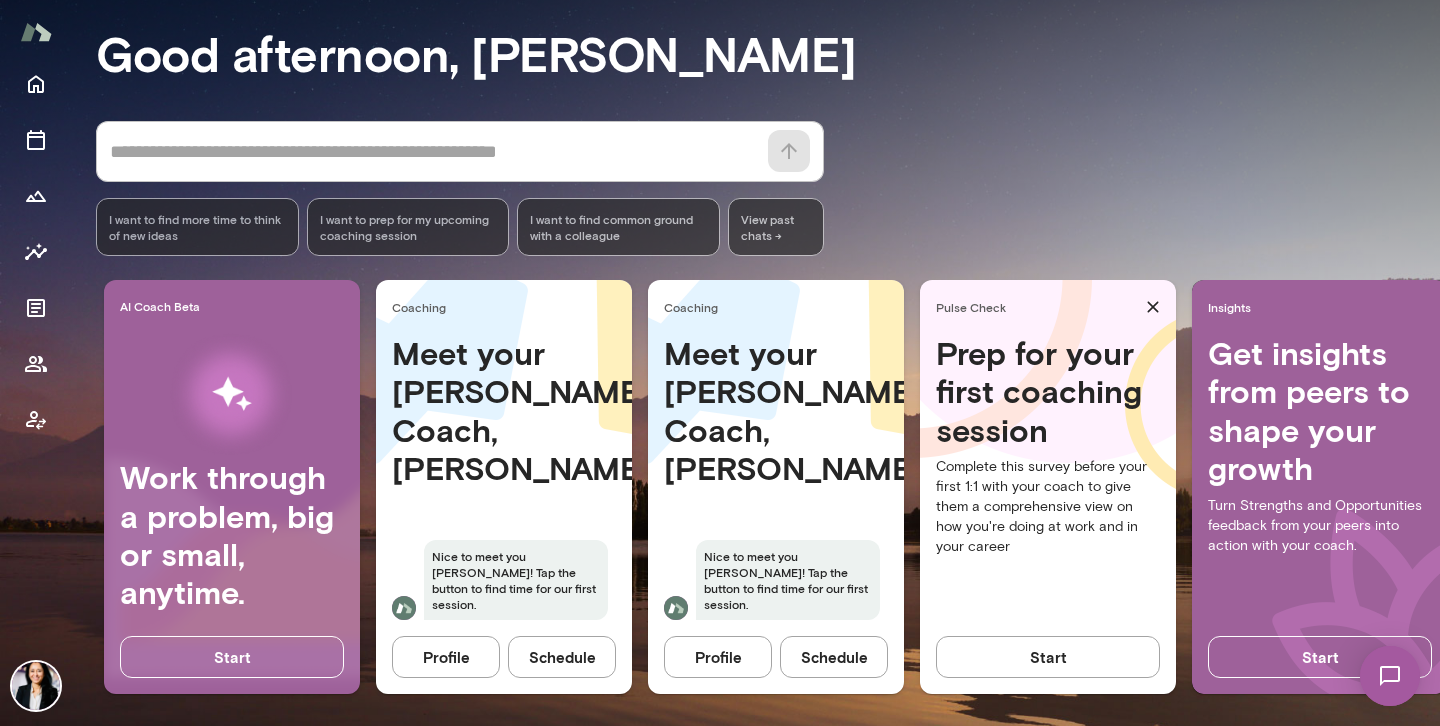 scroll, scrollTop: 175, scrollLeft: 0, axis: vertical 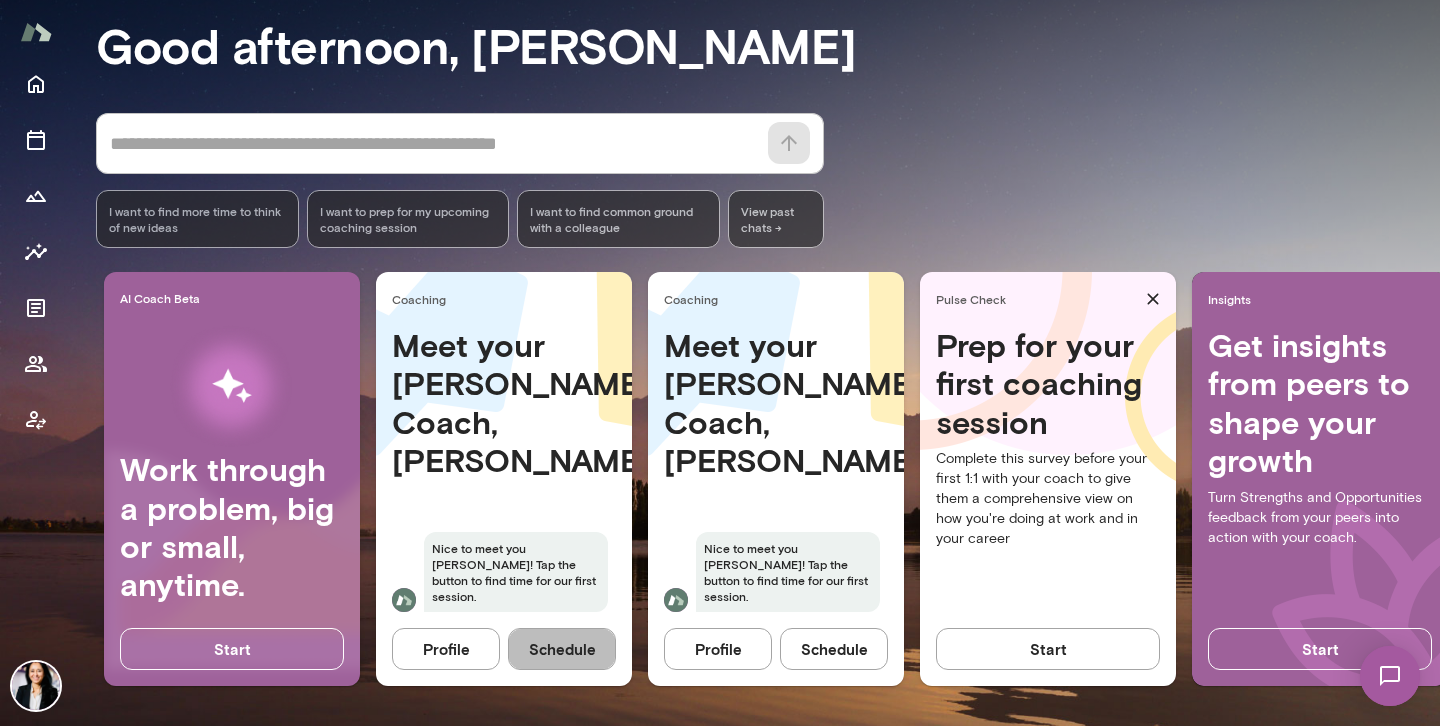 click on "Schedule" at bounding box center (562, 649) 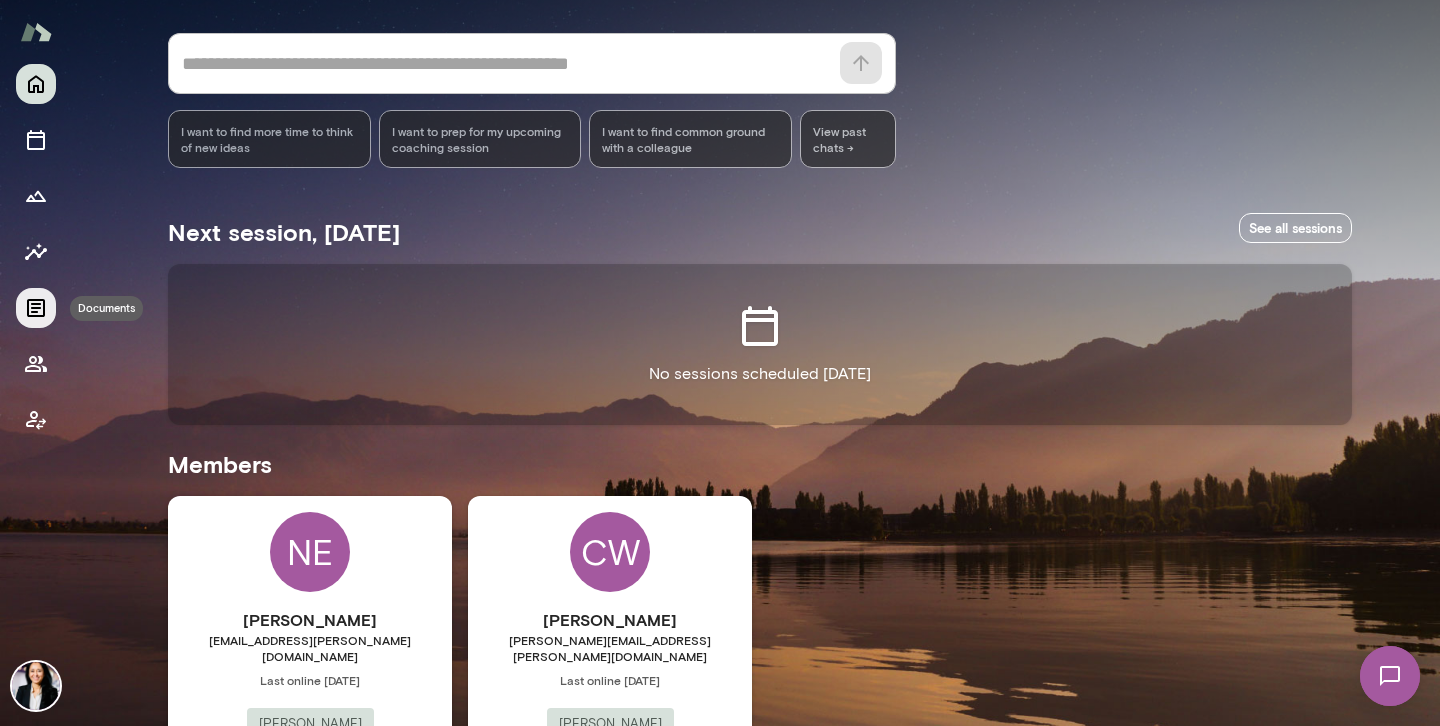click 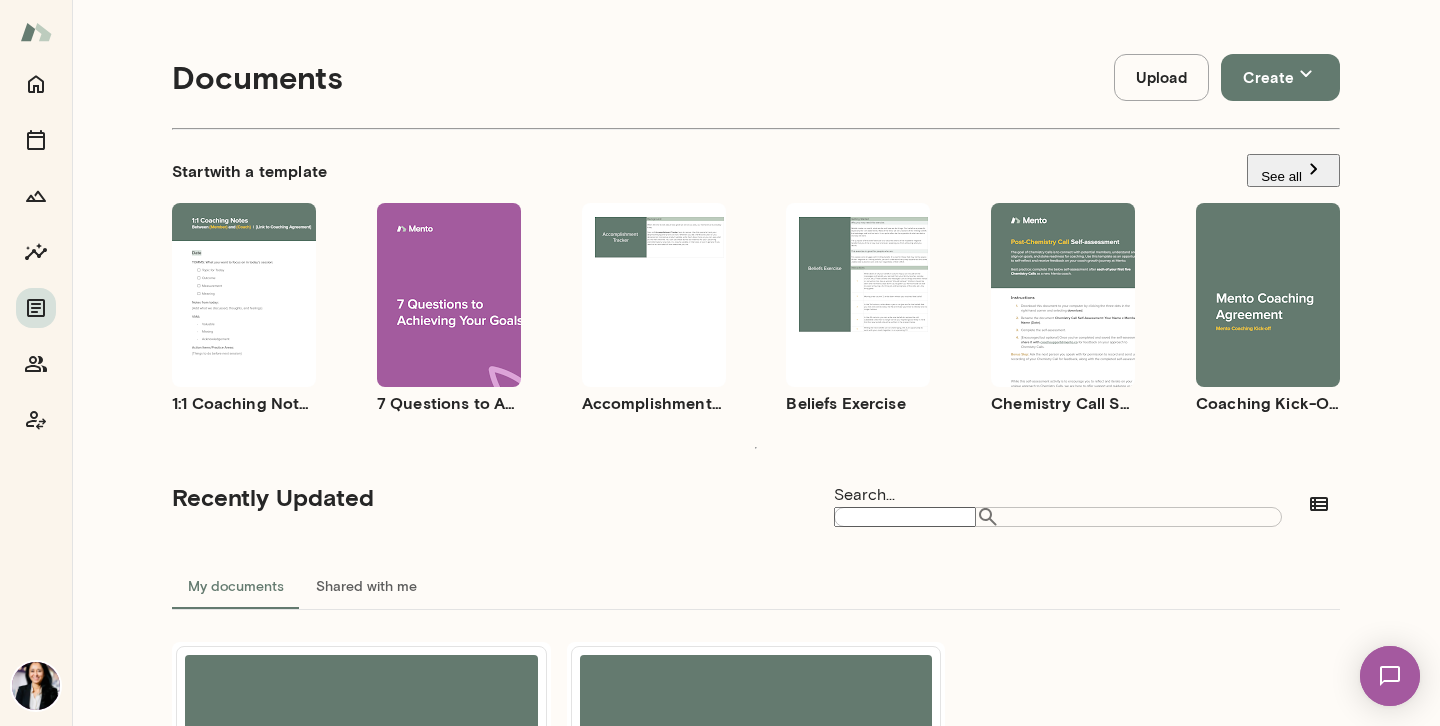 scroll, scrollTop: 0, scrollLeft: 0, axis: both 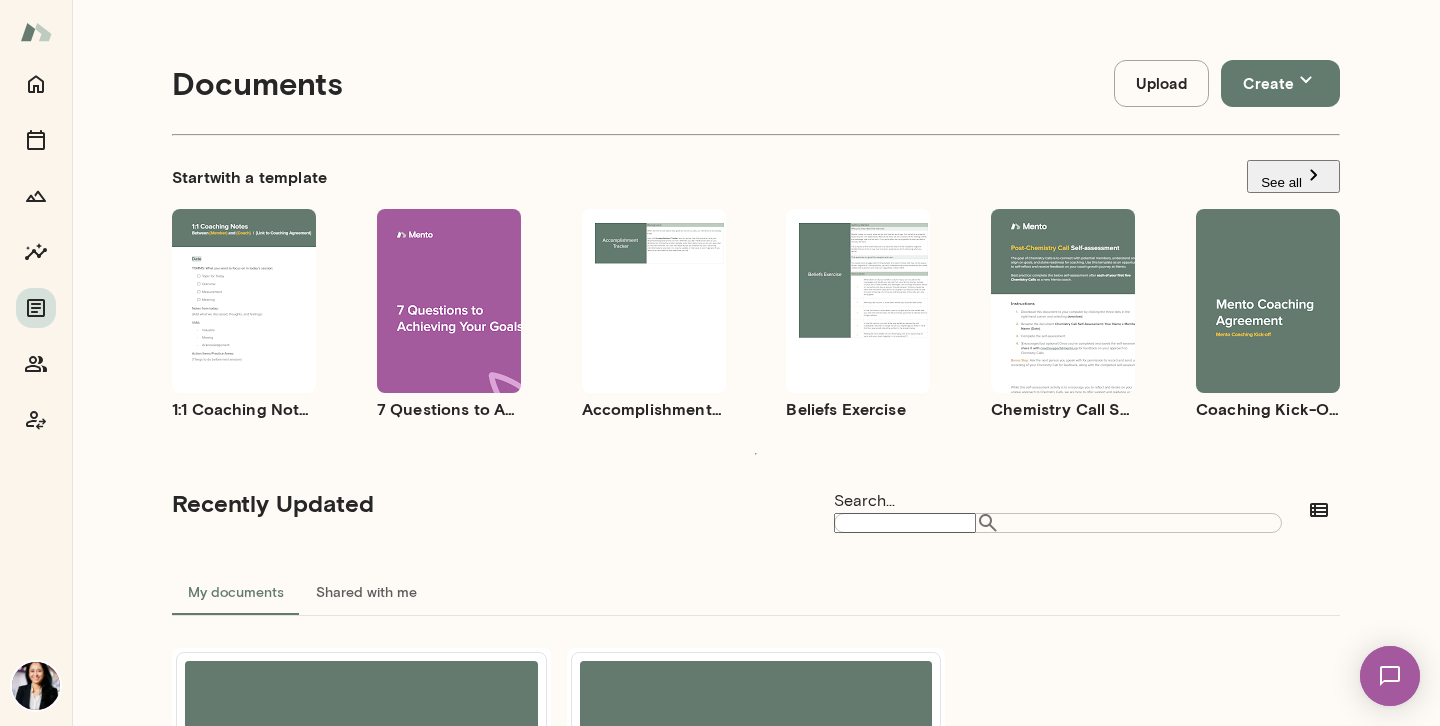 click on "Use template Preview" at bounding box center [244, 301] 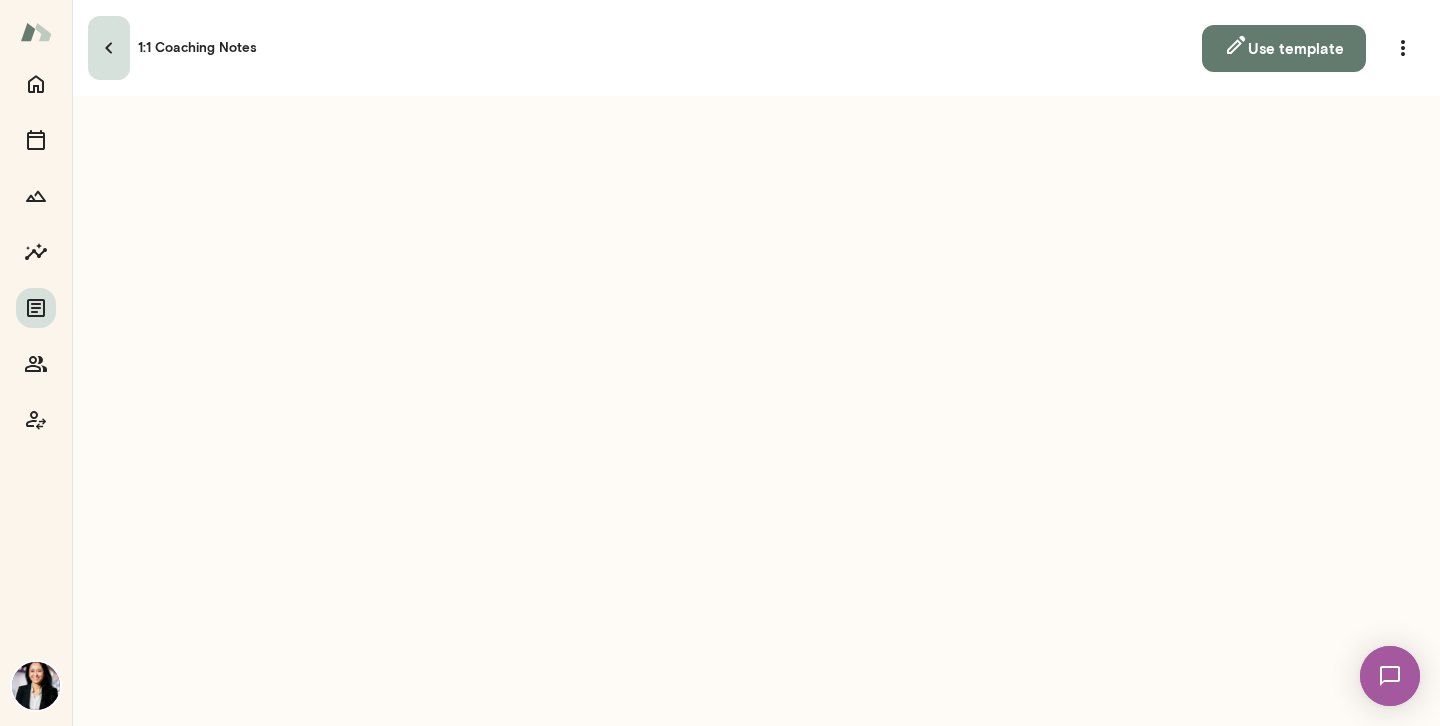 click 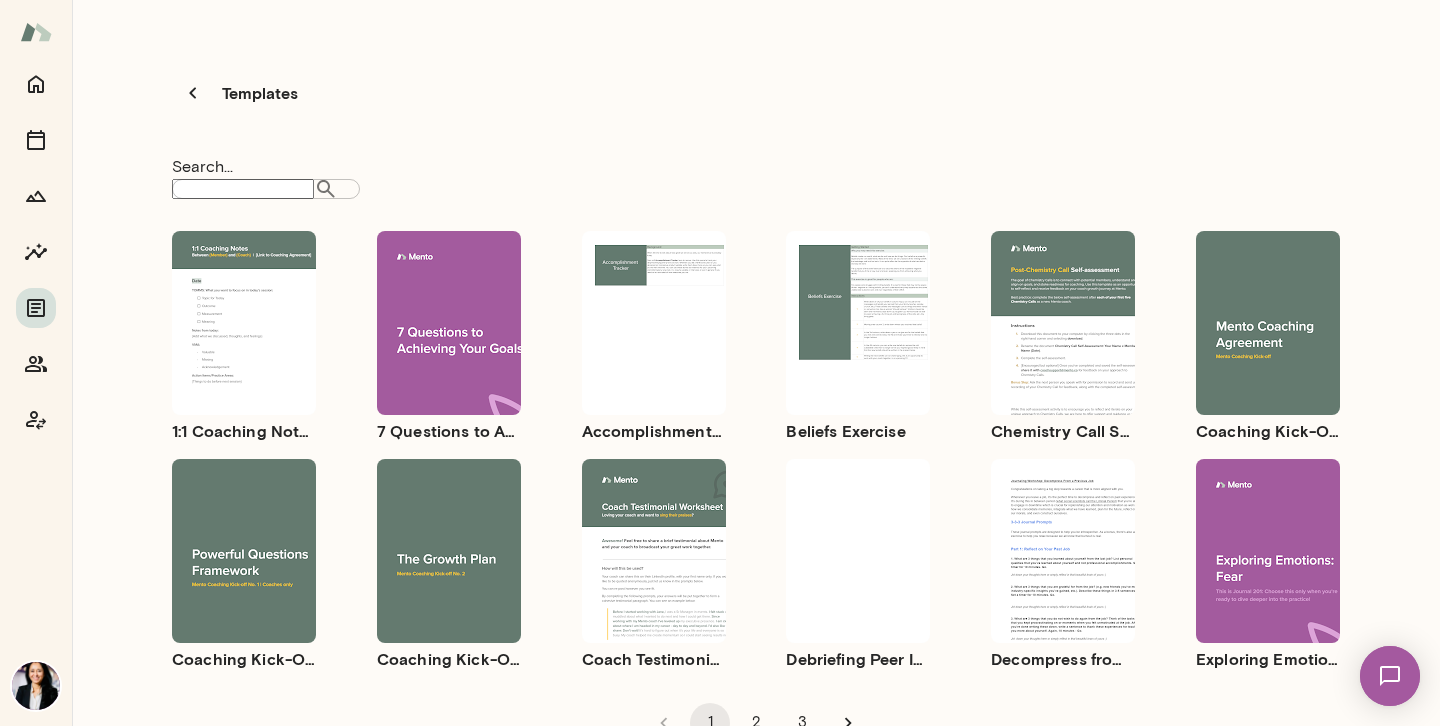 click on "Preview" at bounding box center (449, 344) 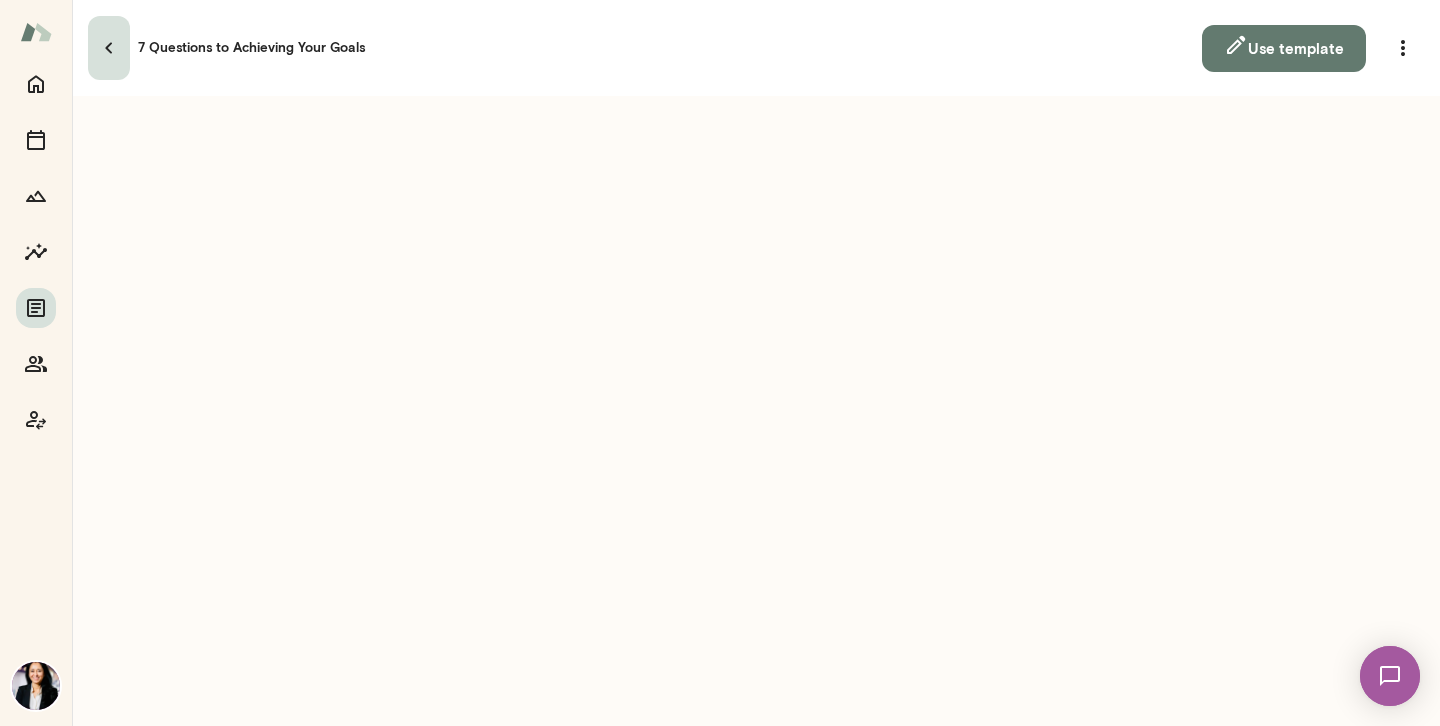 click 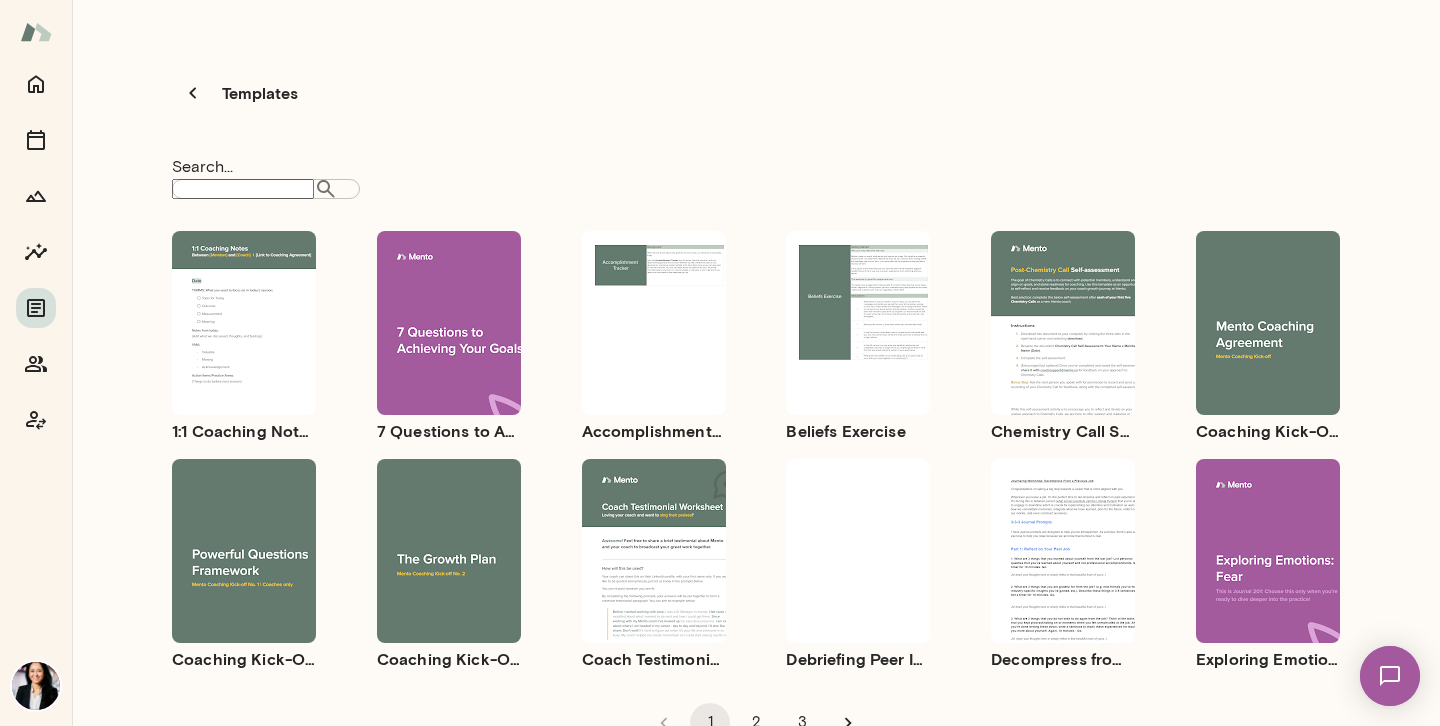 click on "Use template Preview" at bounding box center (654, 323) 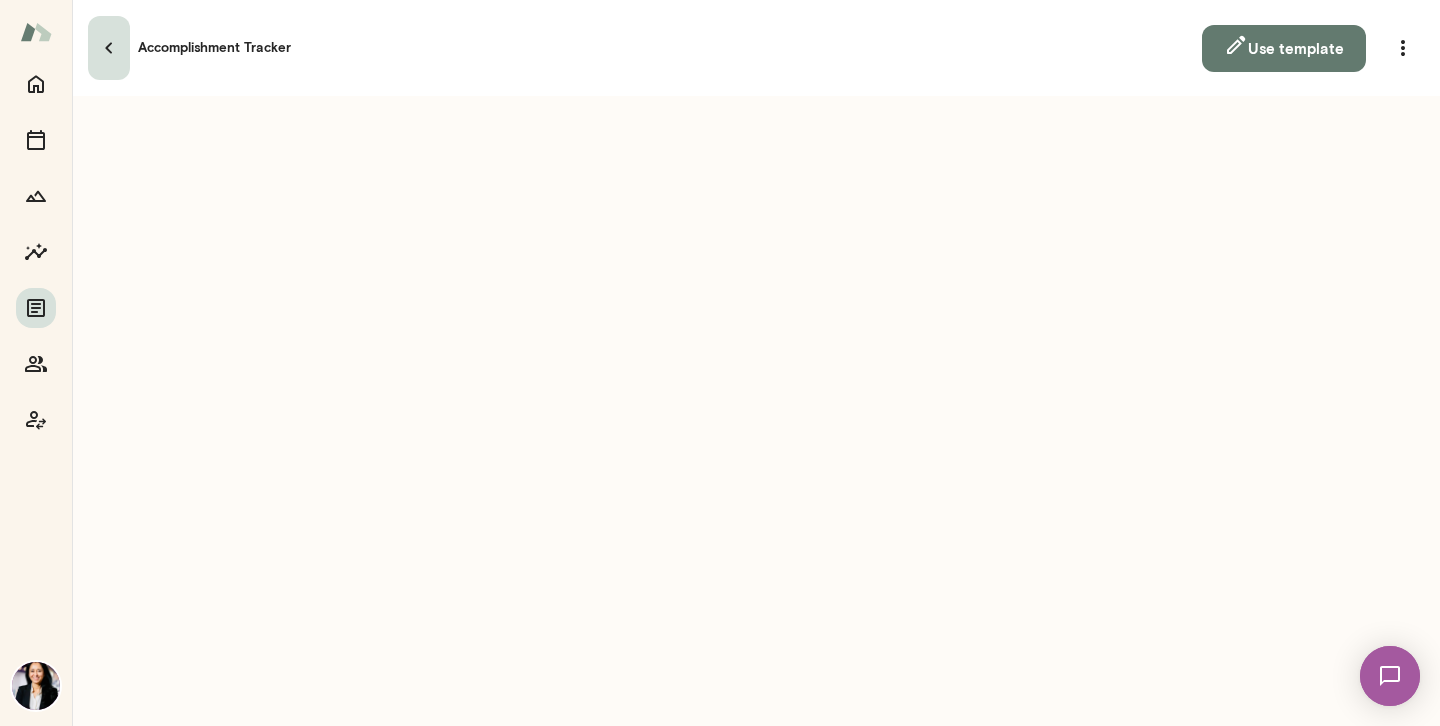 click 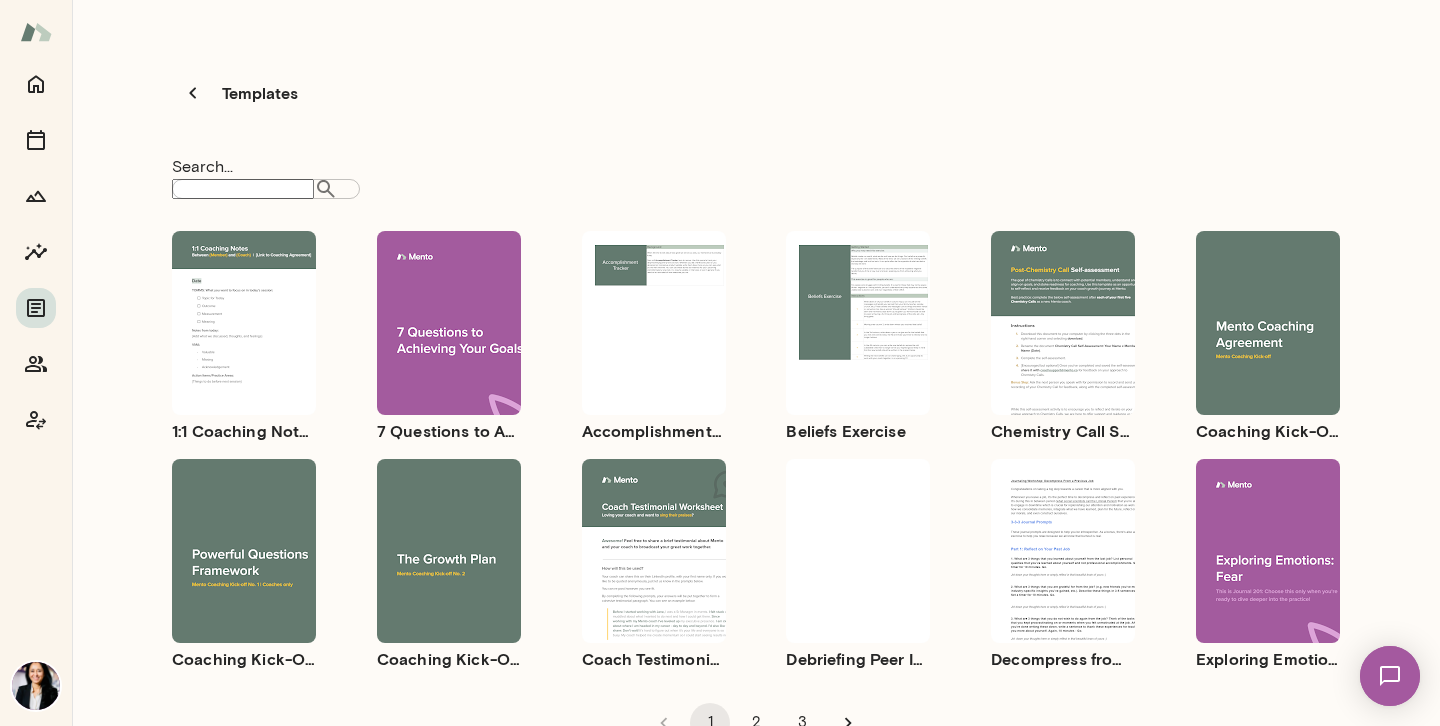 click on "Use template Preview" at bounding box center [858, 323] 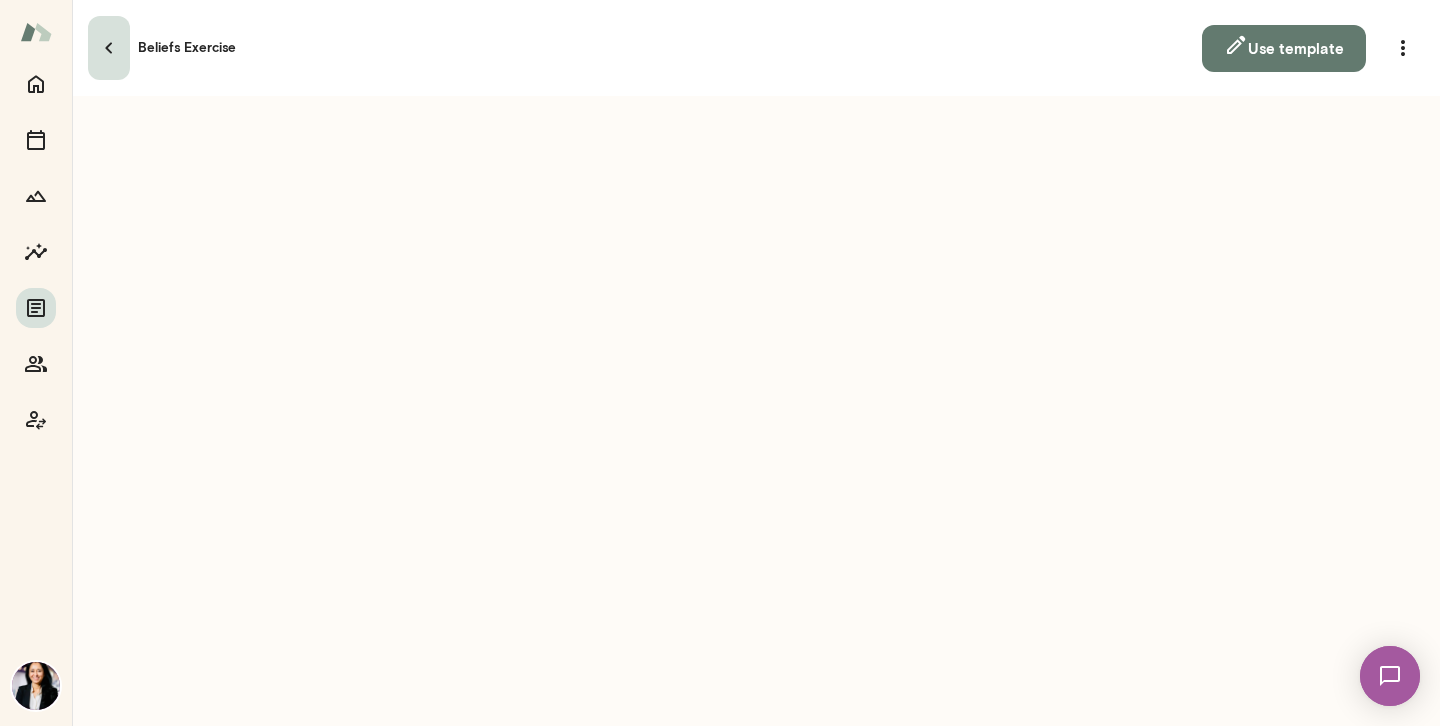 click 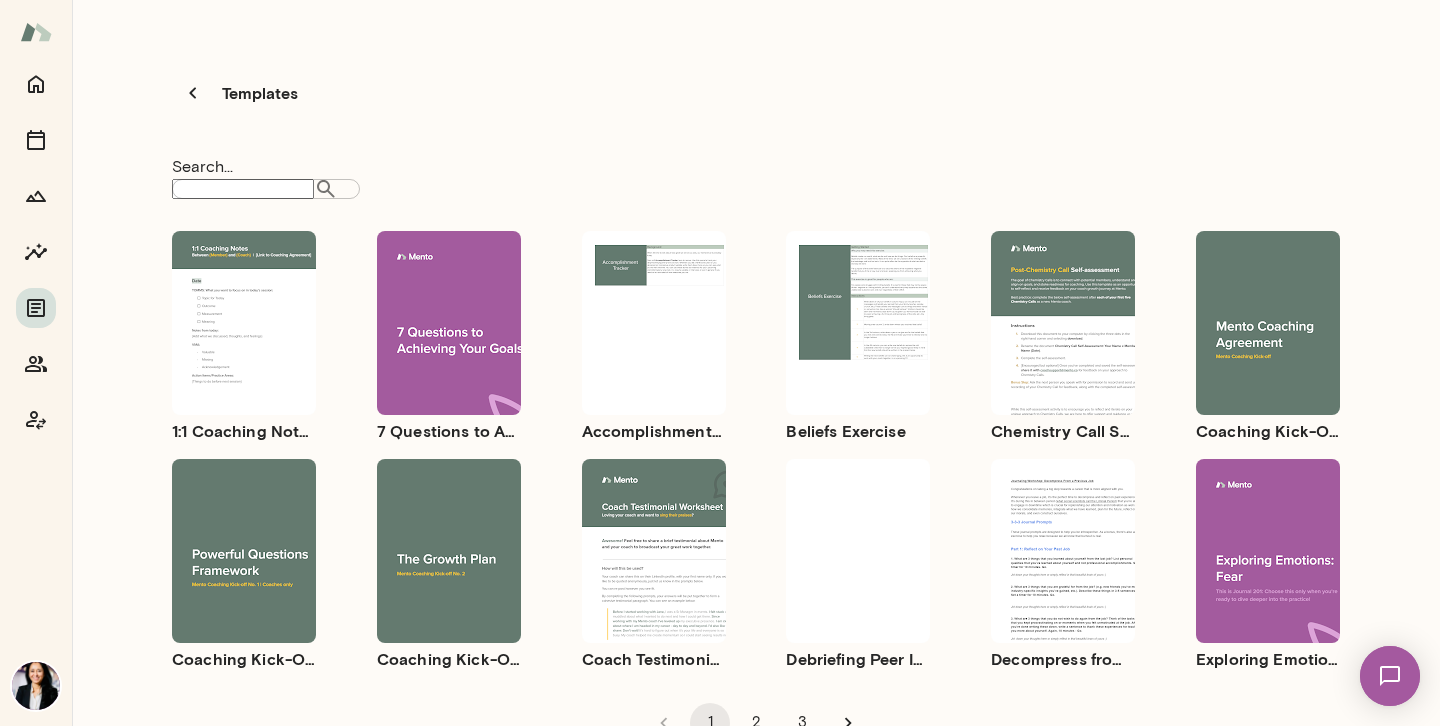 click on "Use template" at bounding box center (1075, 308) 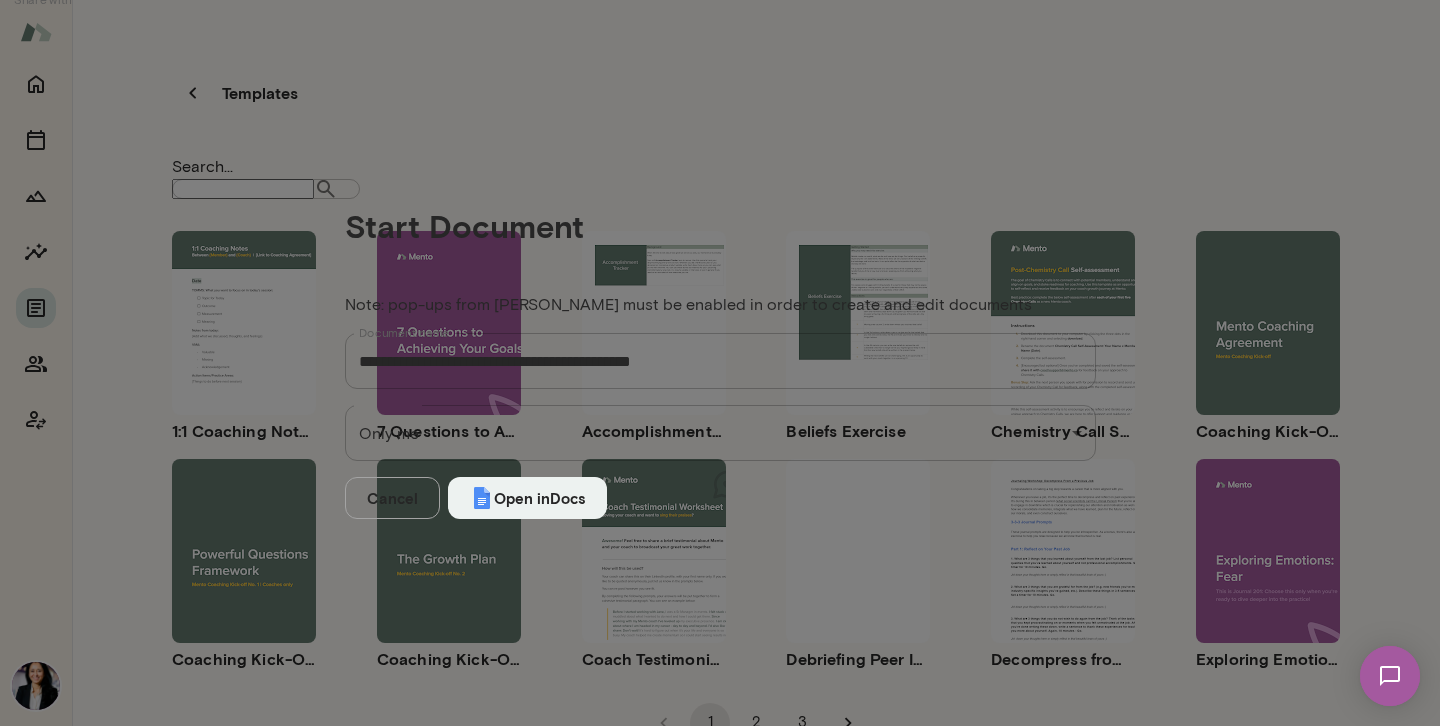 click on "Cancel" at bounding box center [392, 498] 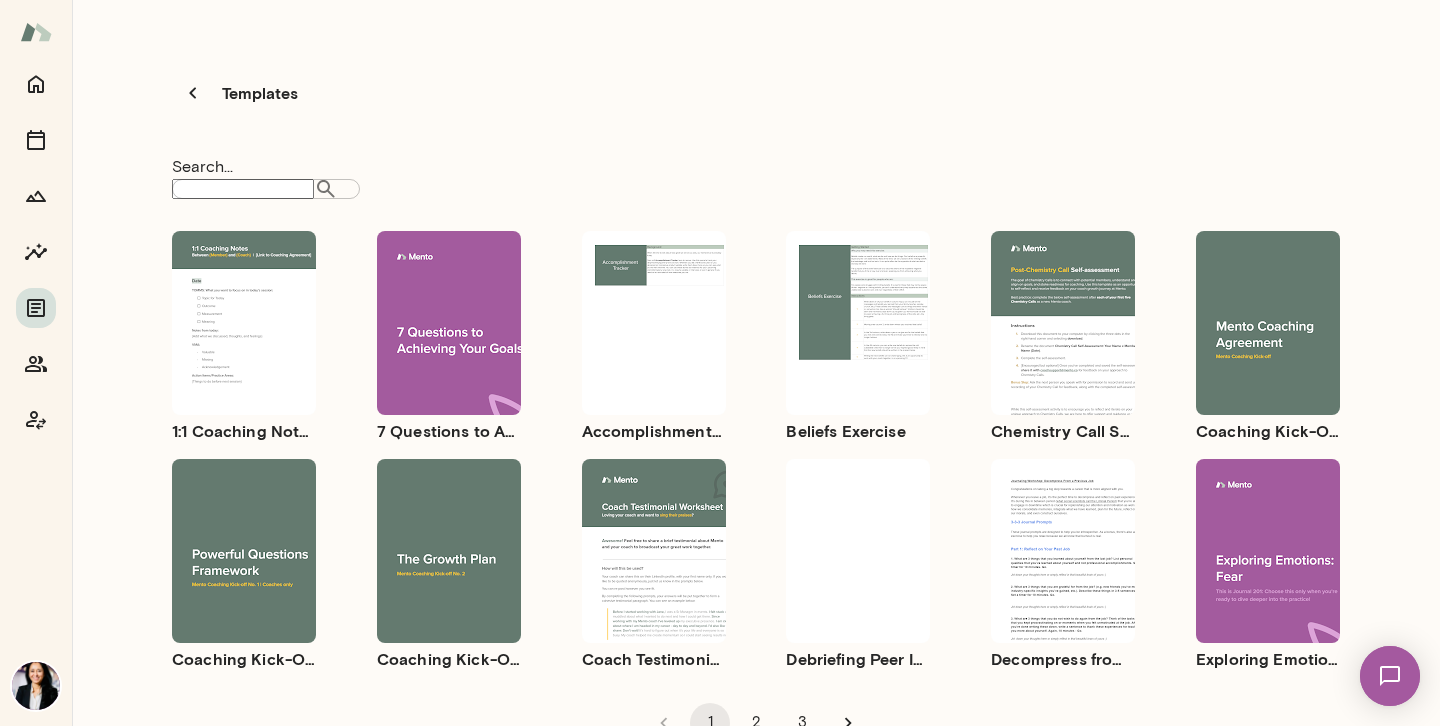 click on "Use template Preview" at bounding box center (1063, 323) 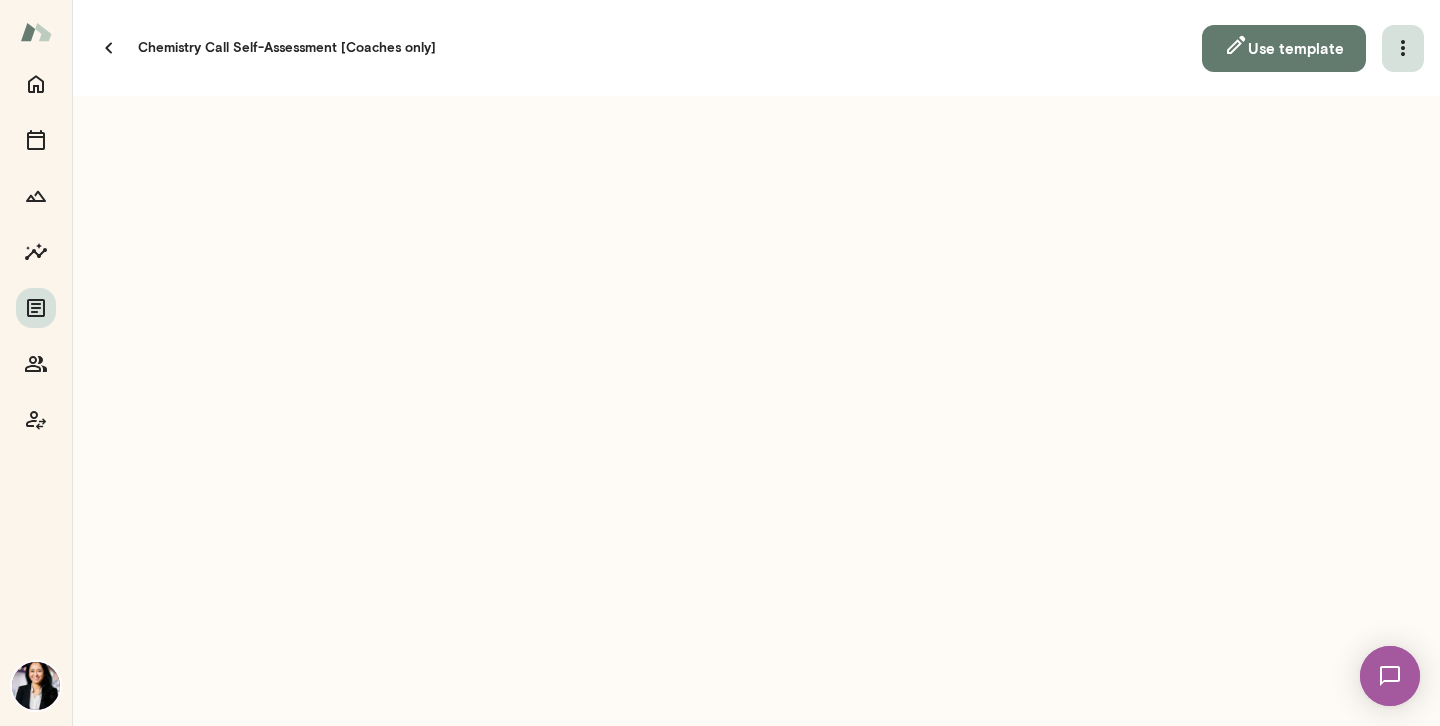 click 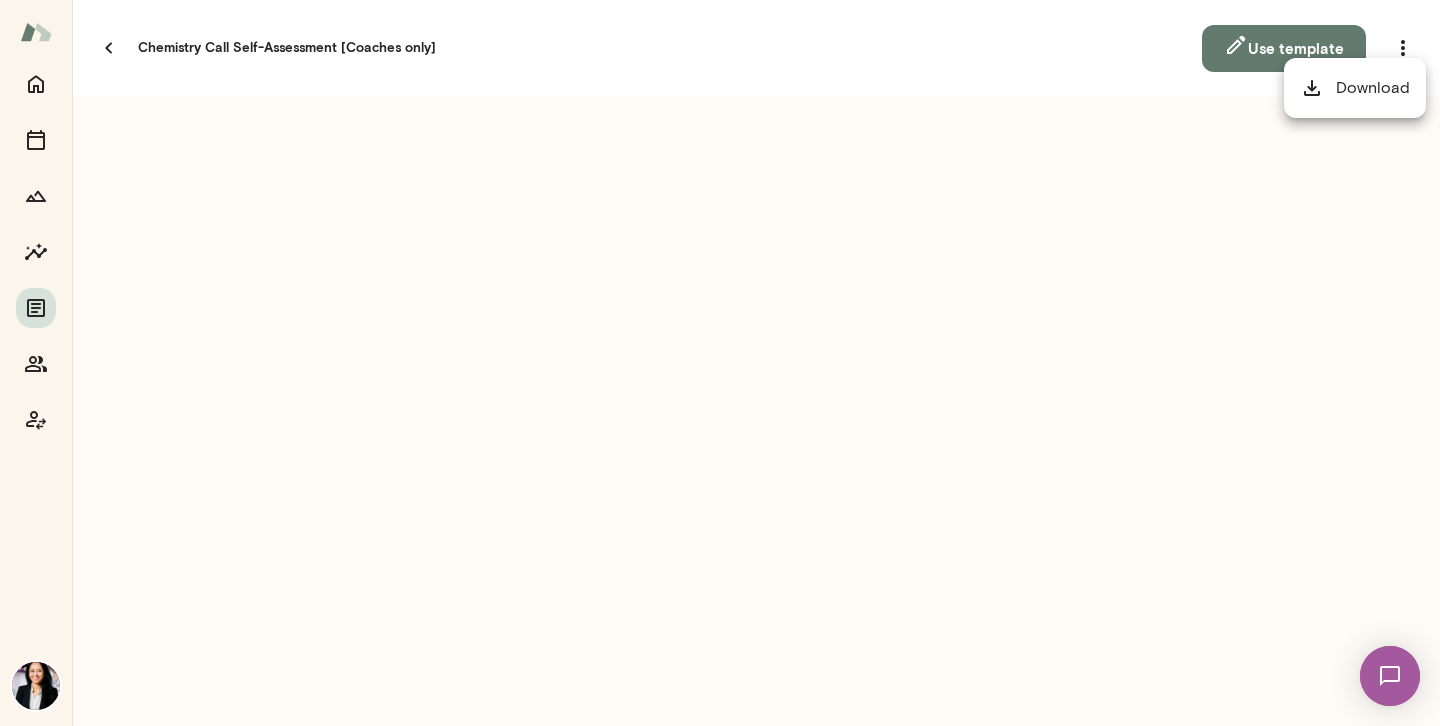 click on "Download" at bounding box center (1355, 88) 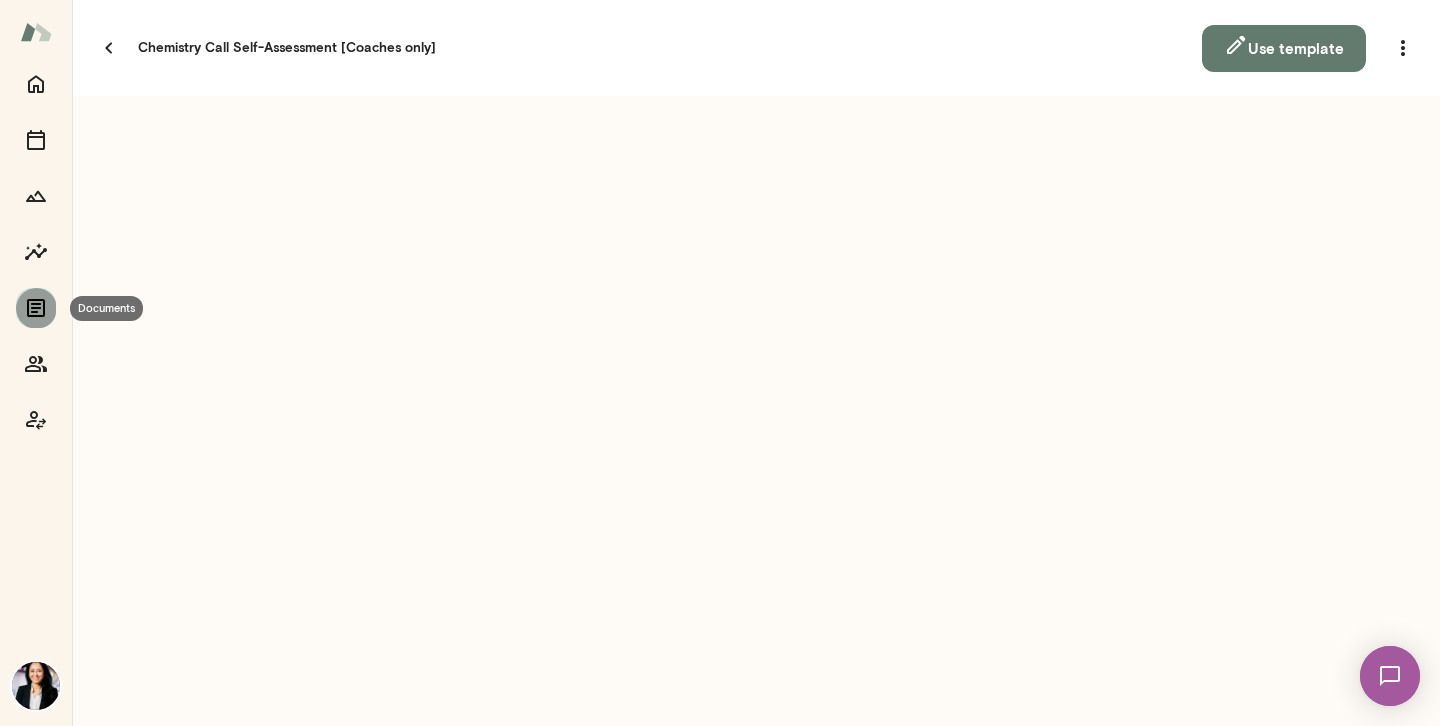click 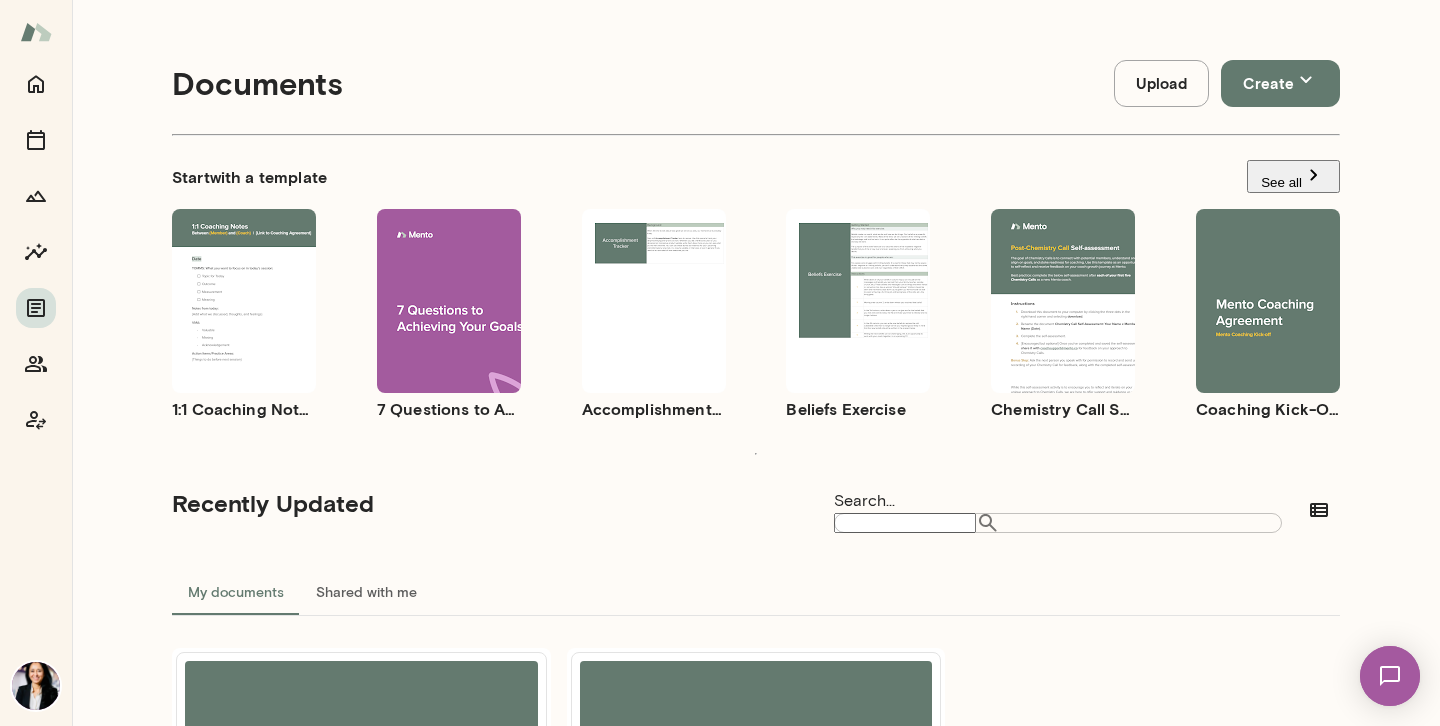 click on "Use template Preview" at bounding box center [1268, 301] 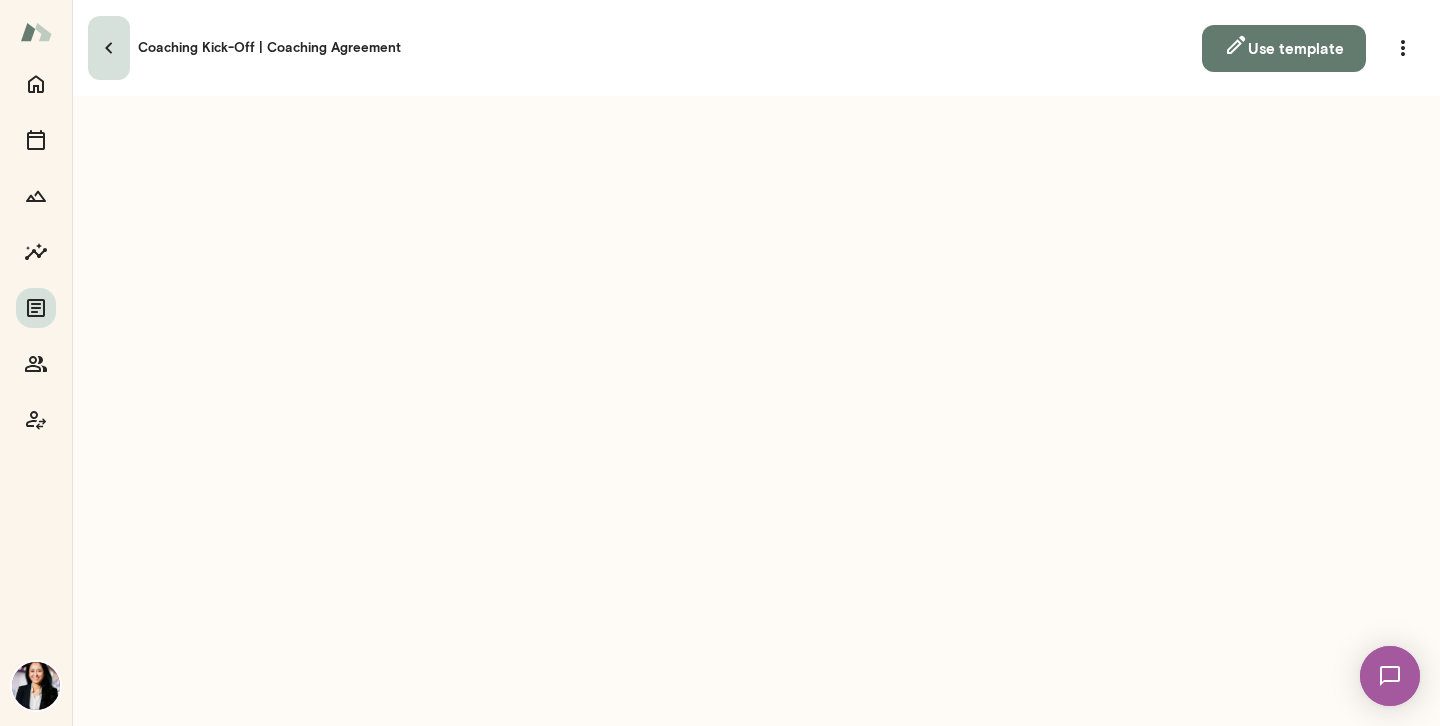click 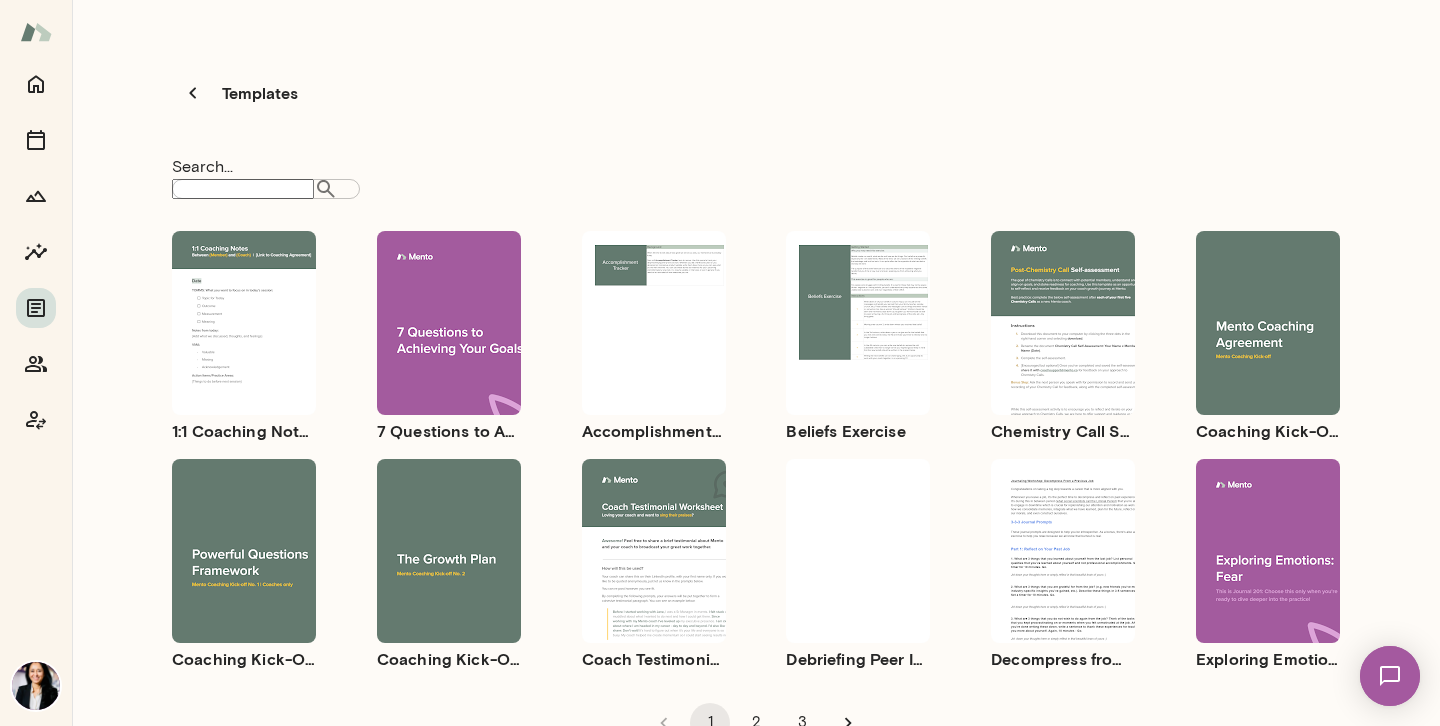 click on "Use template Preview" at bounding box center [244, 551] 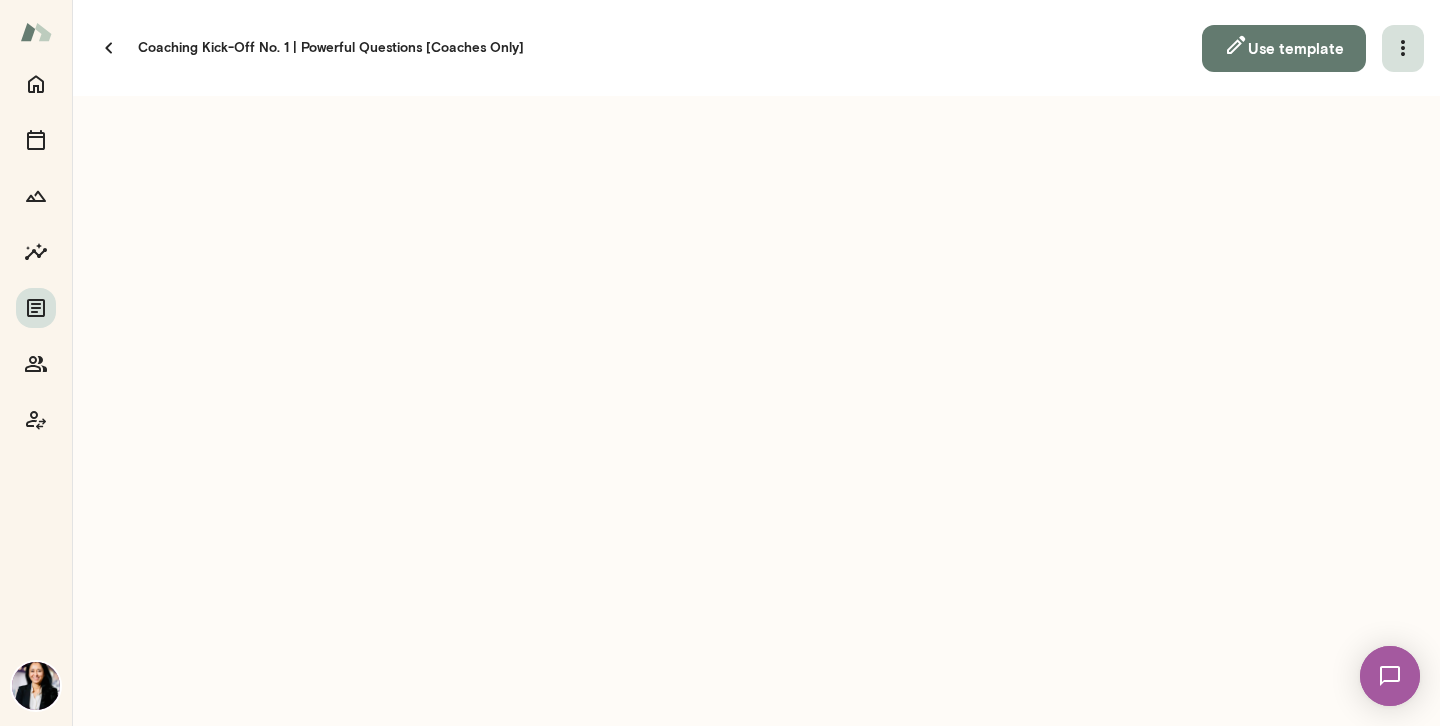 click 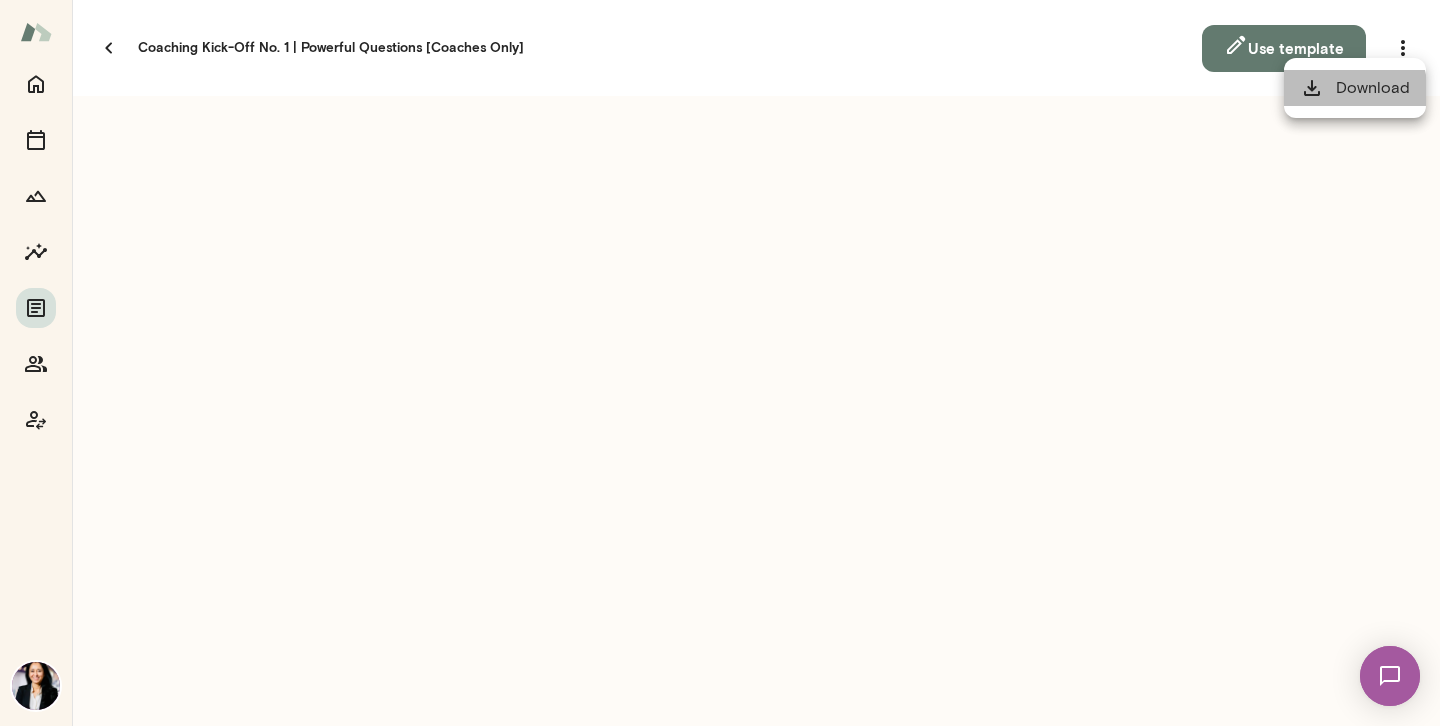 click on "Download" at bounding box center (1355, 88) 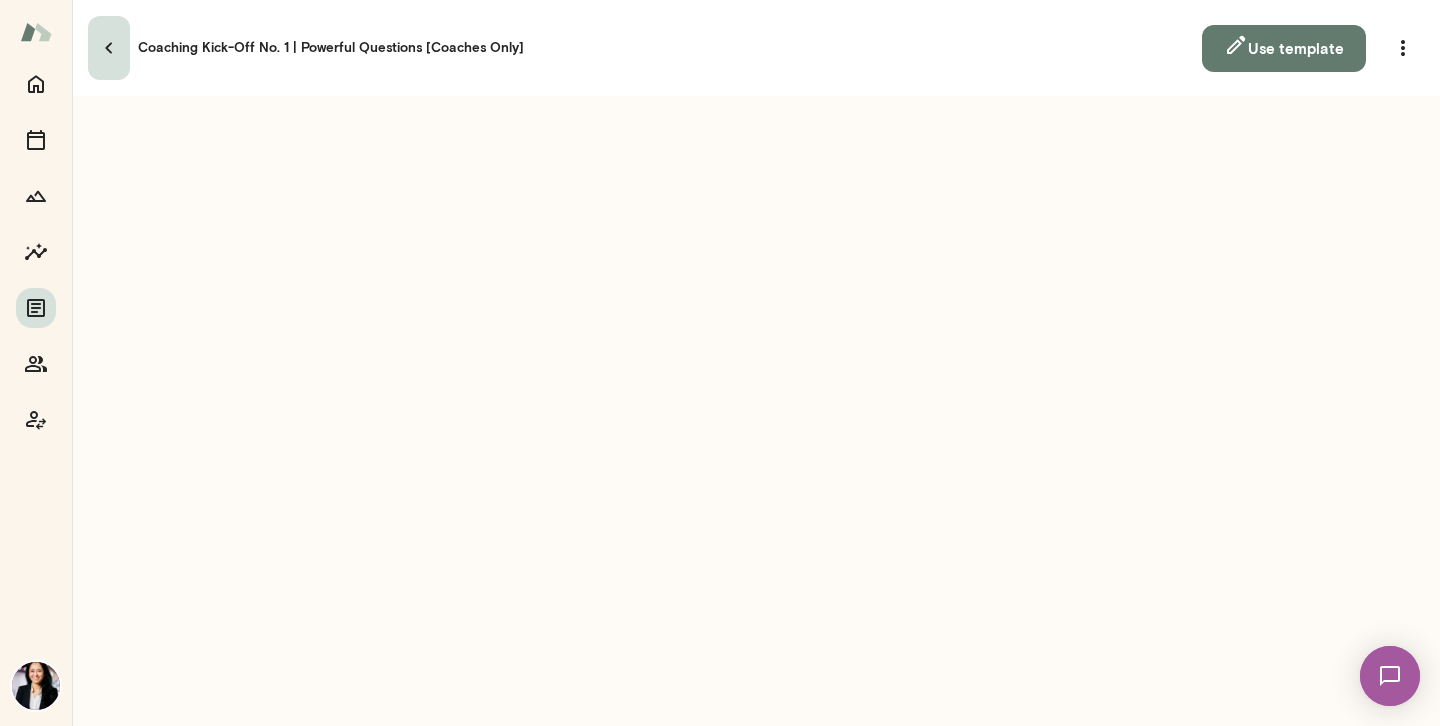 click 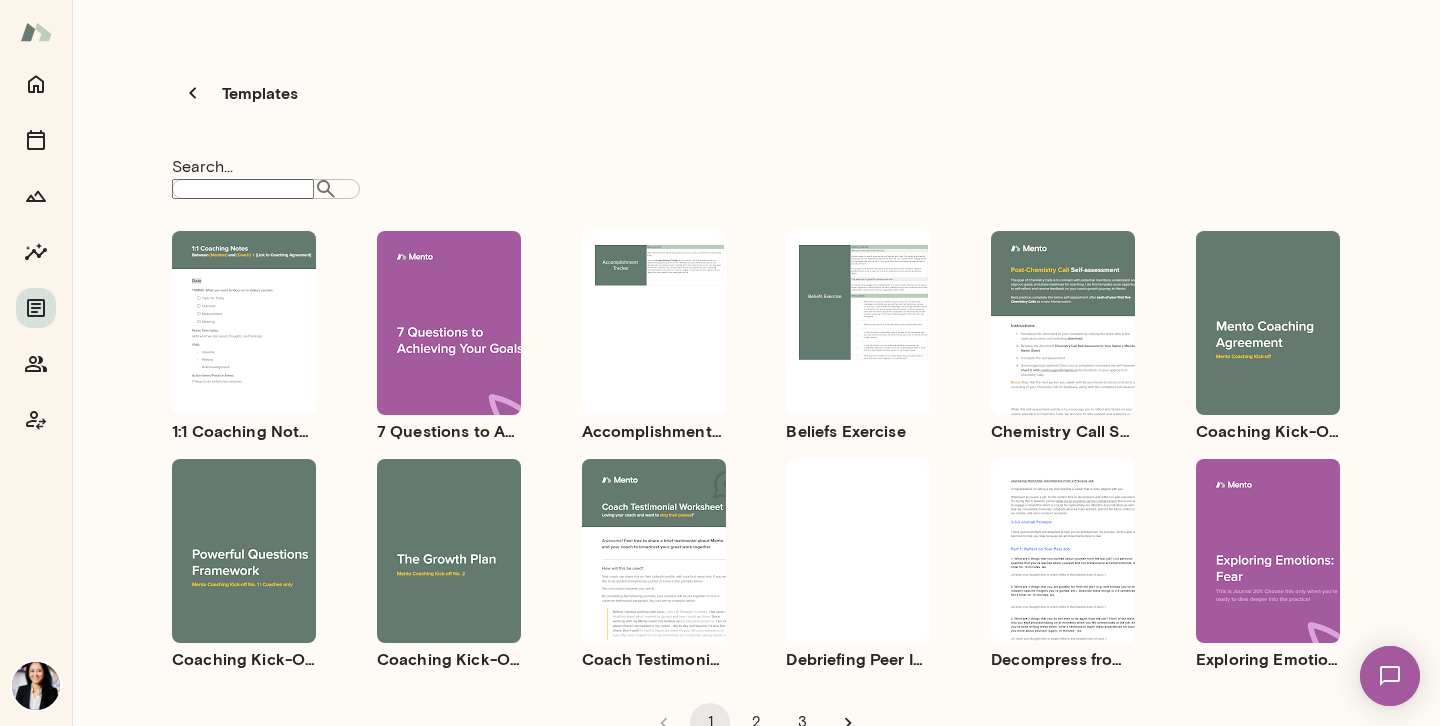 click on "Use template Preview" at bounding box center [1268, 323] 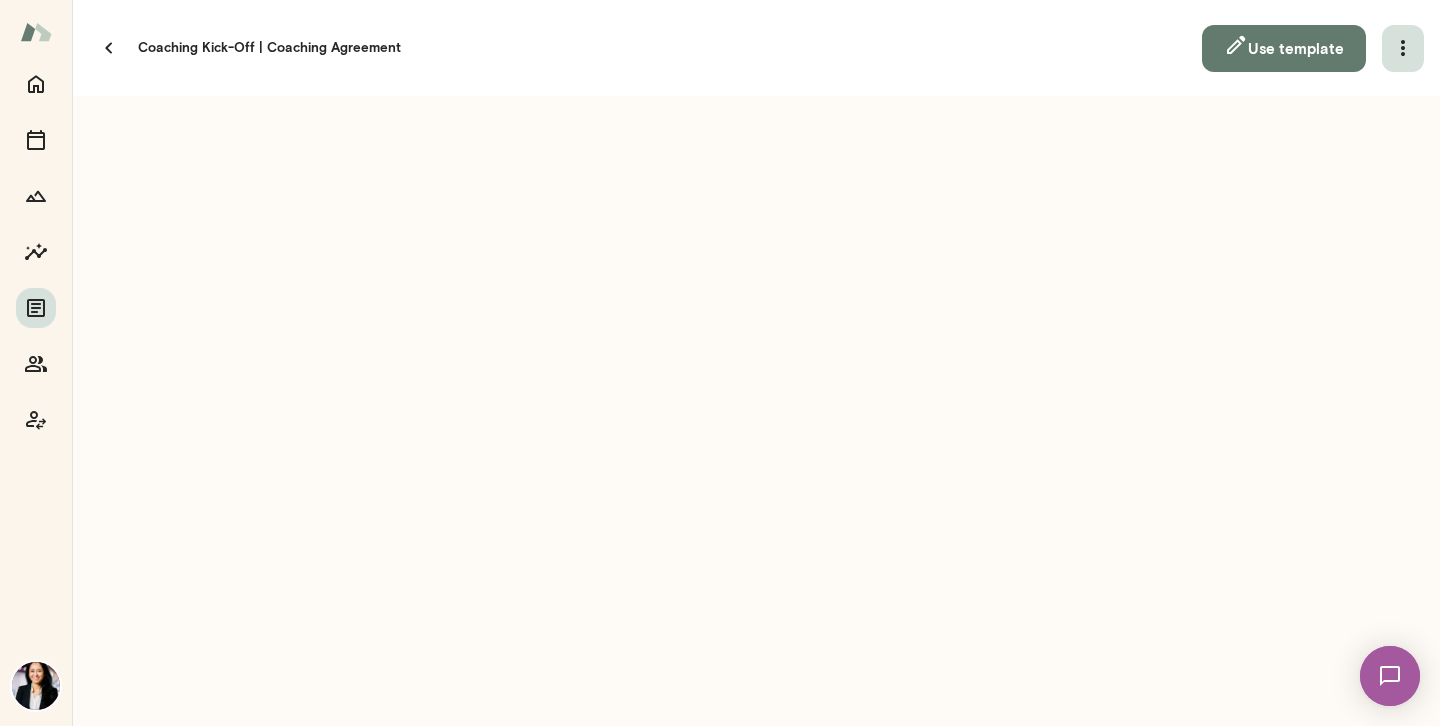 click 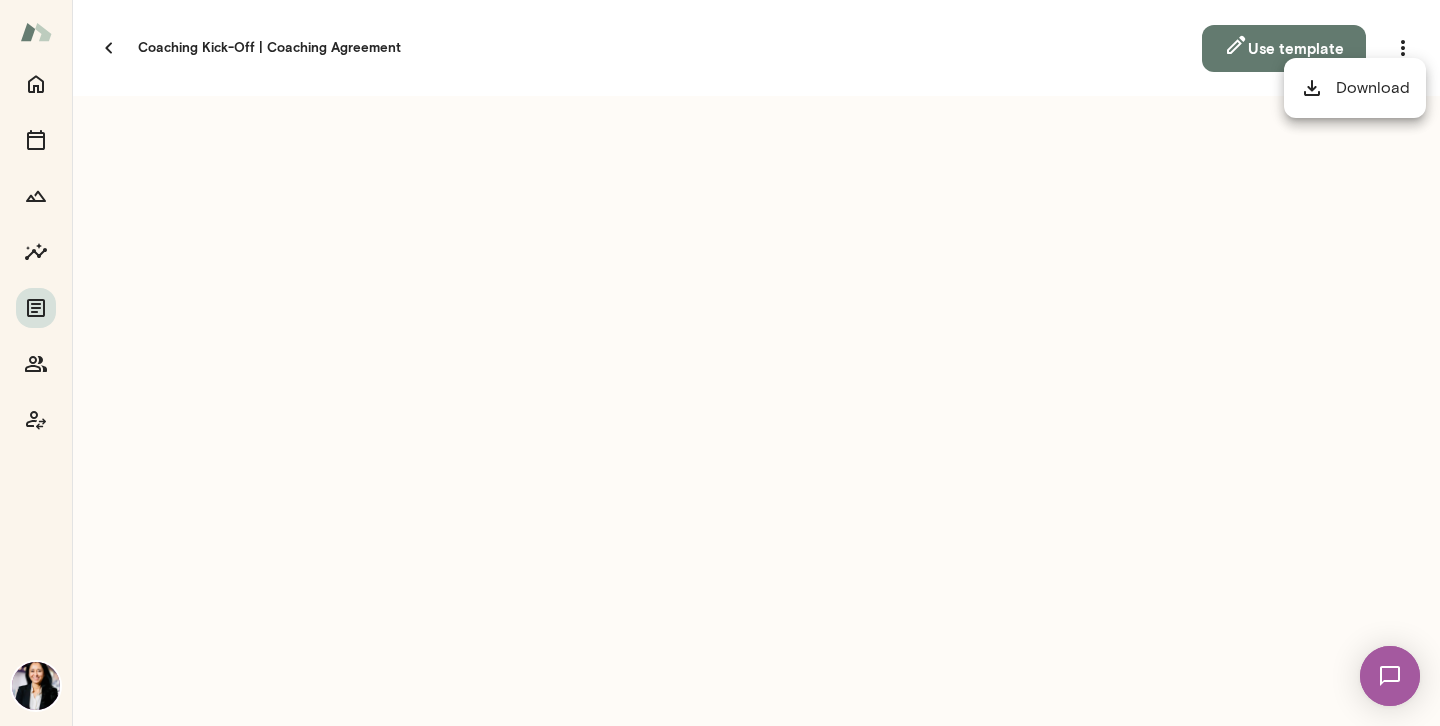 click on "Download" at bounding box center [1355, 88] 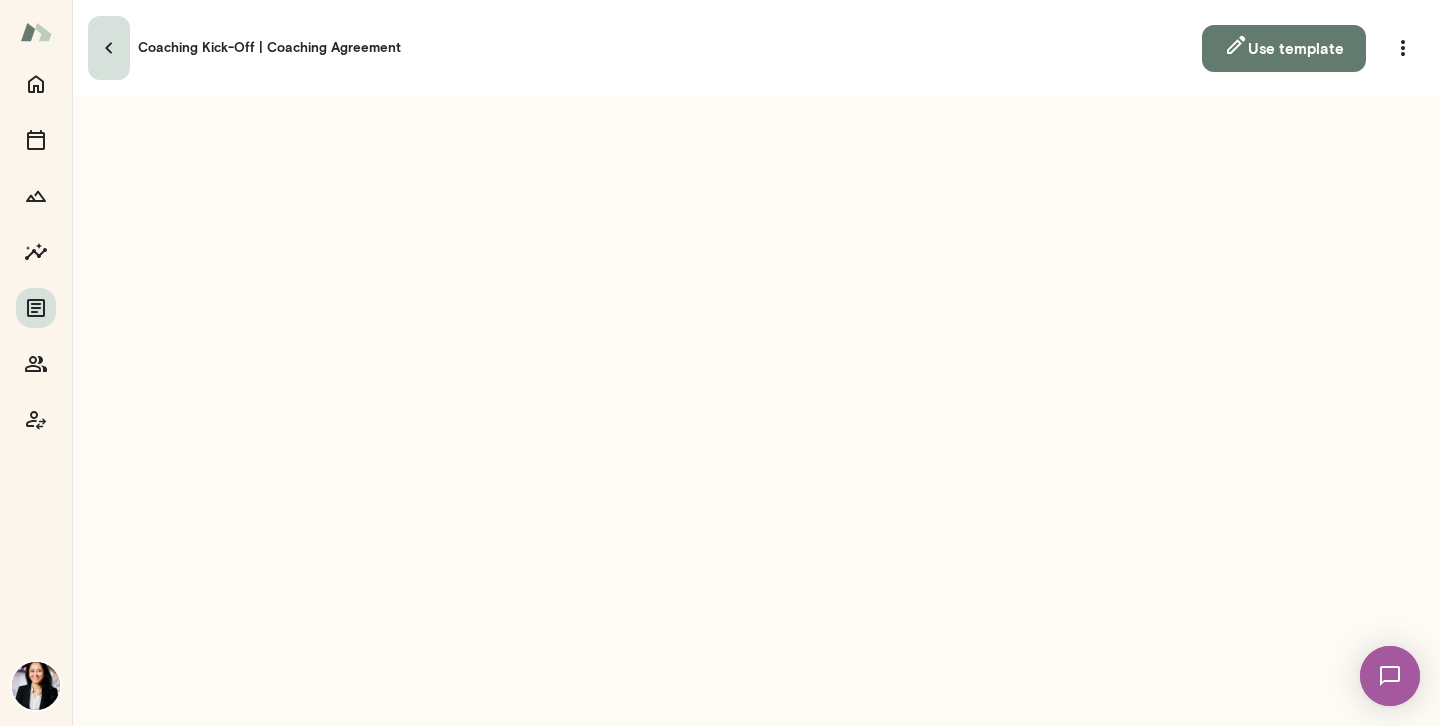 click 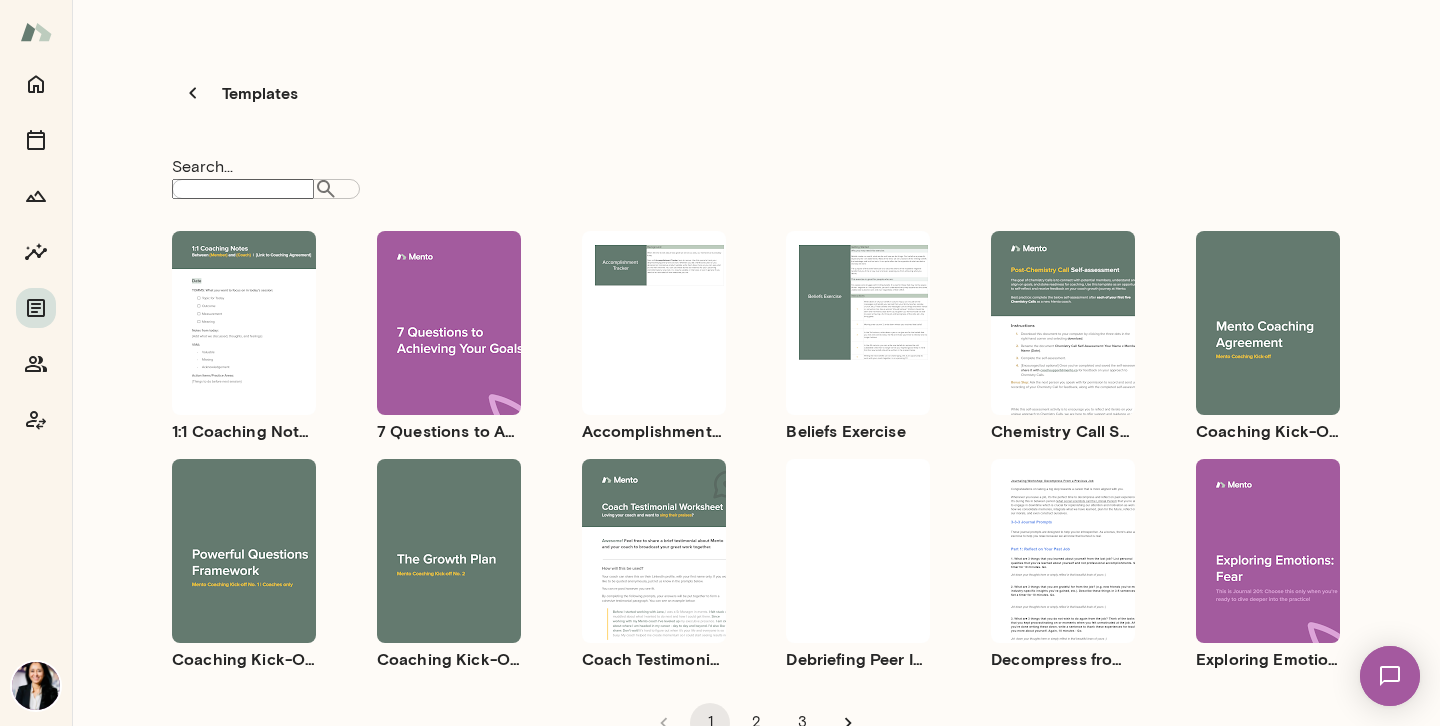 click on "Use template Preview" at bounding box center (654, 551) 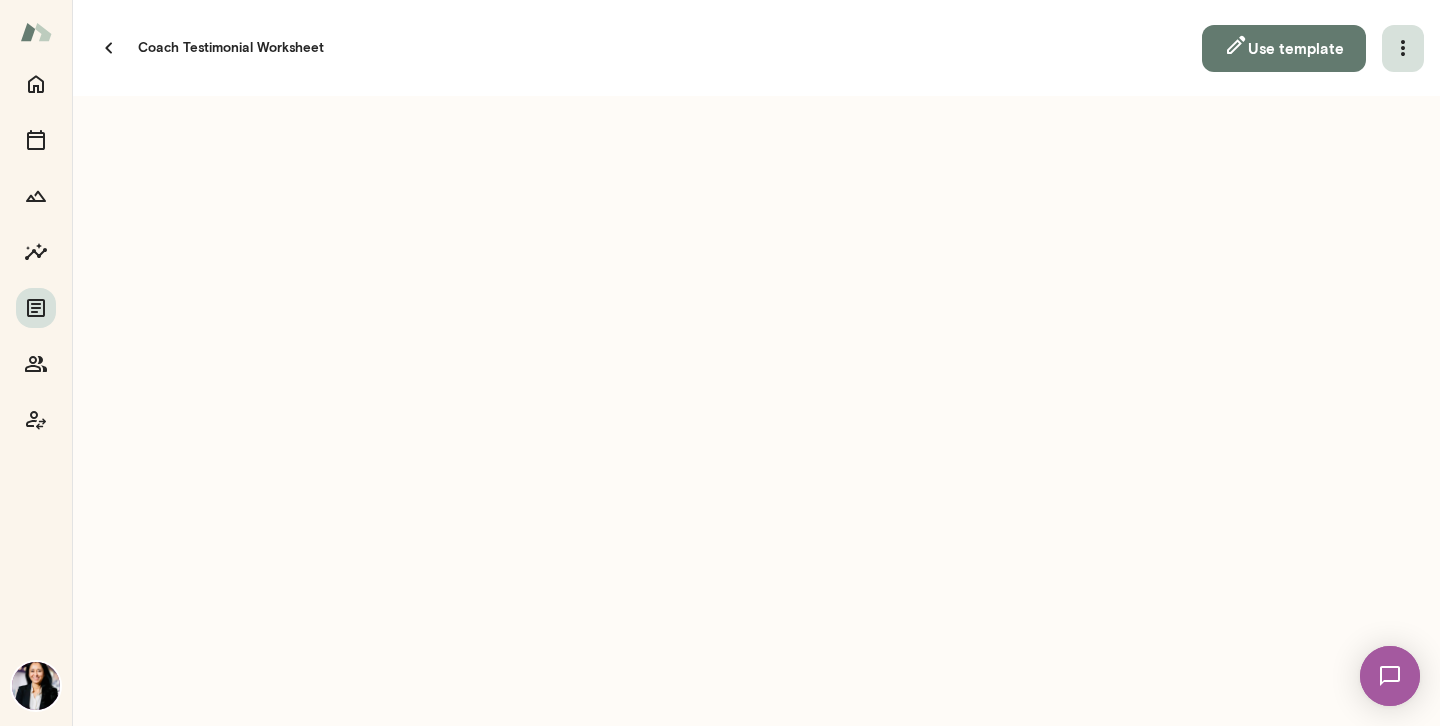 click 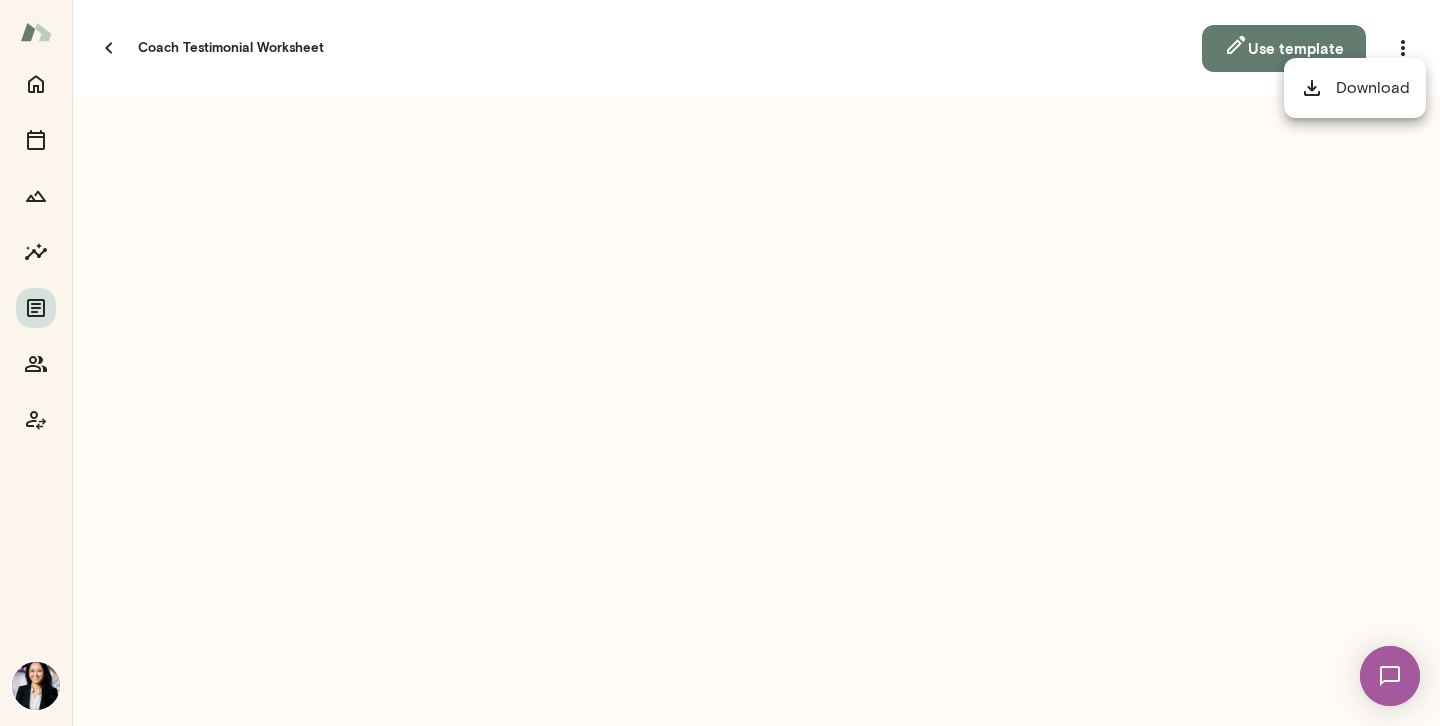 click on "Download" at bounding box center [1355, 88] 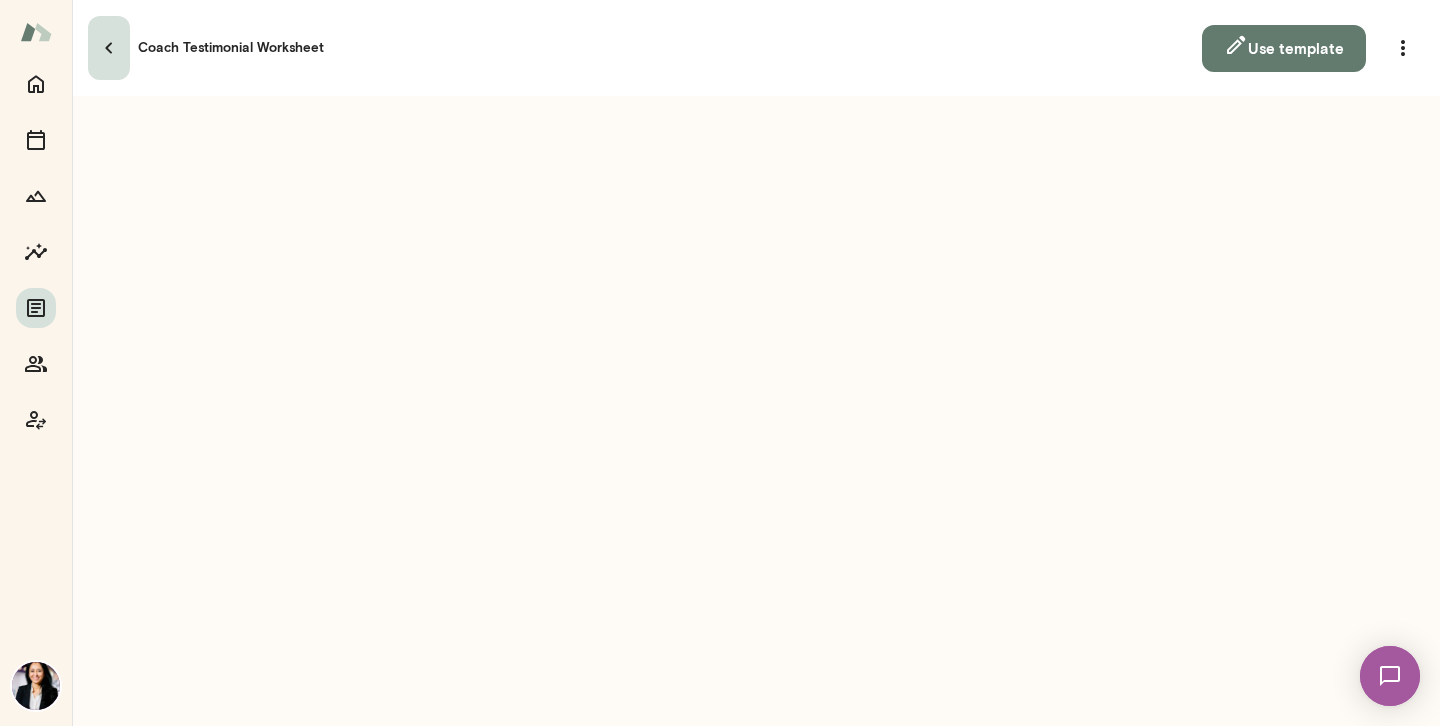 click 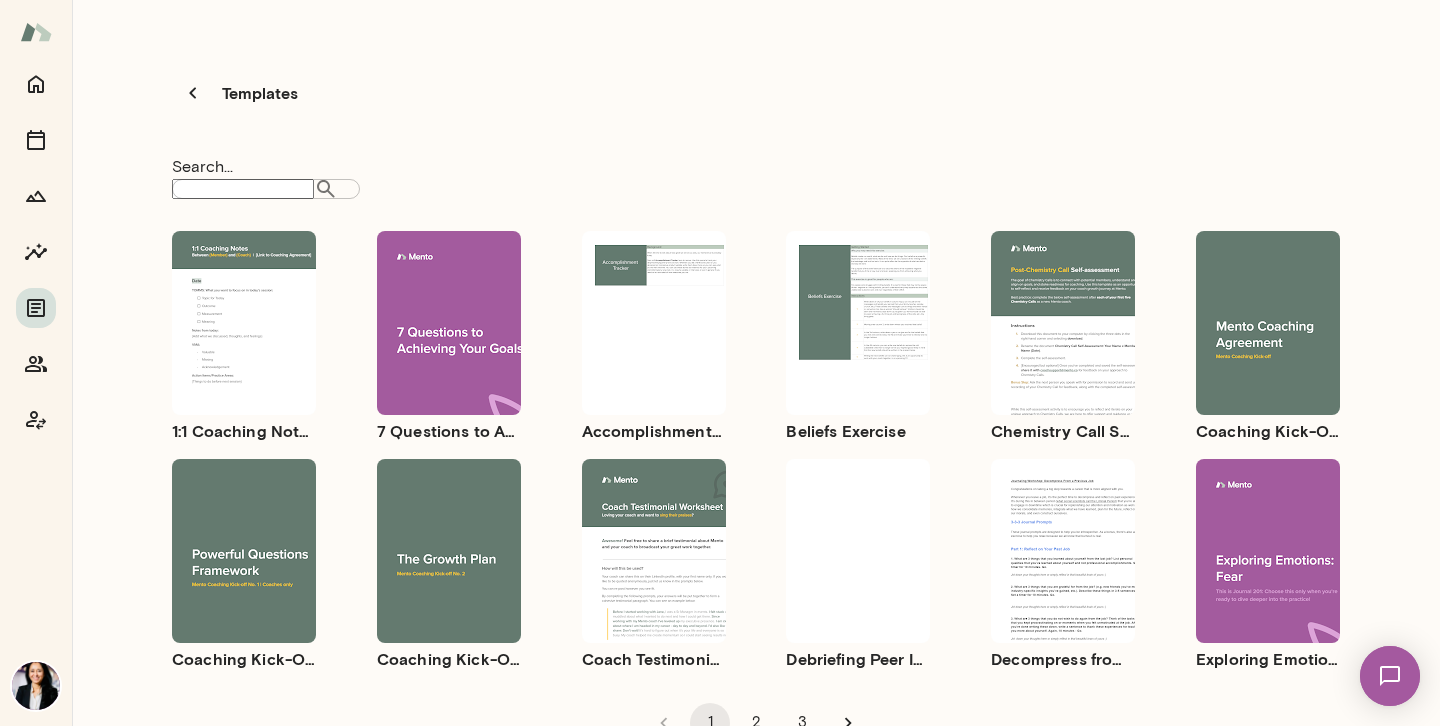 click on "Use template Preview" at bounding box center (1063, 551) 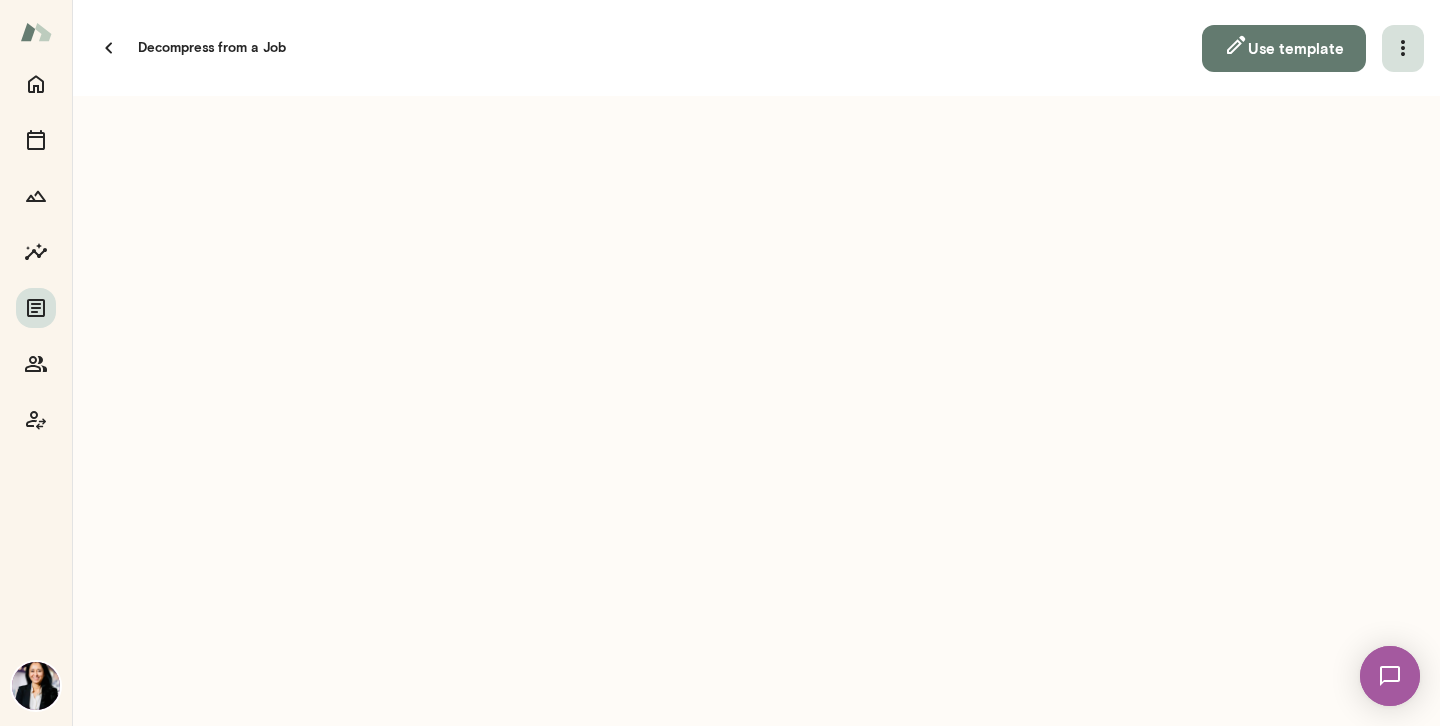 click 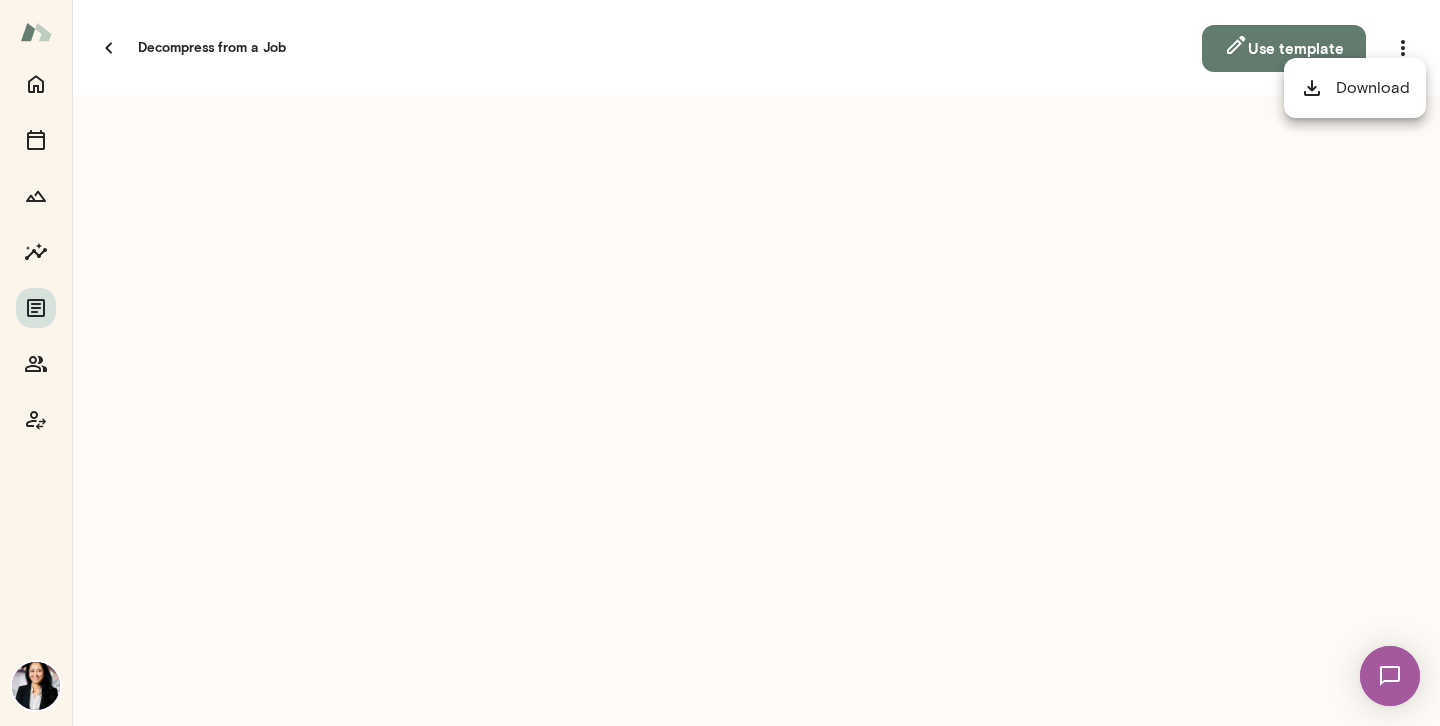 click on "Download" at bounding box center [1355, 88] 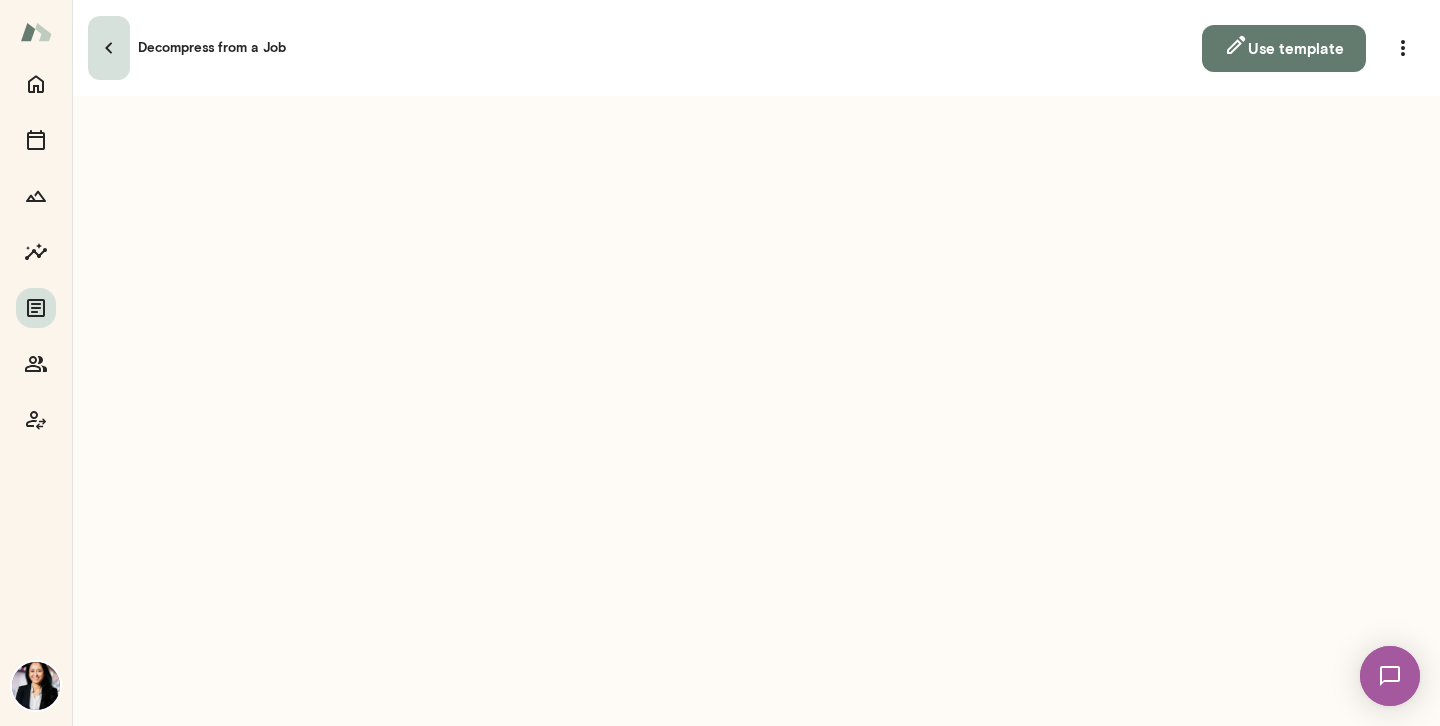 click 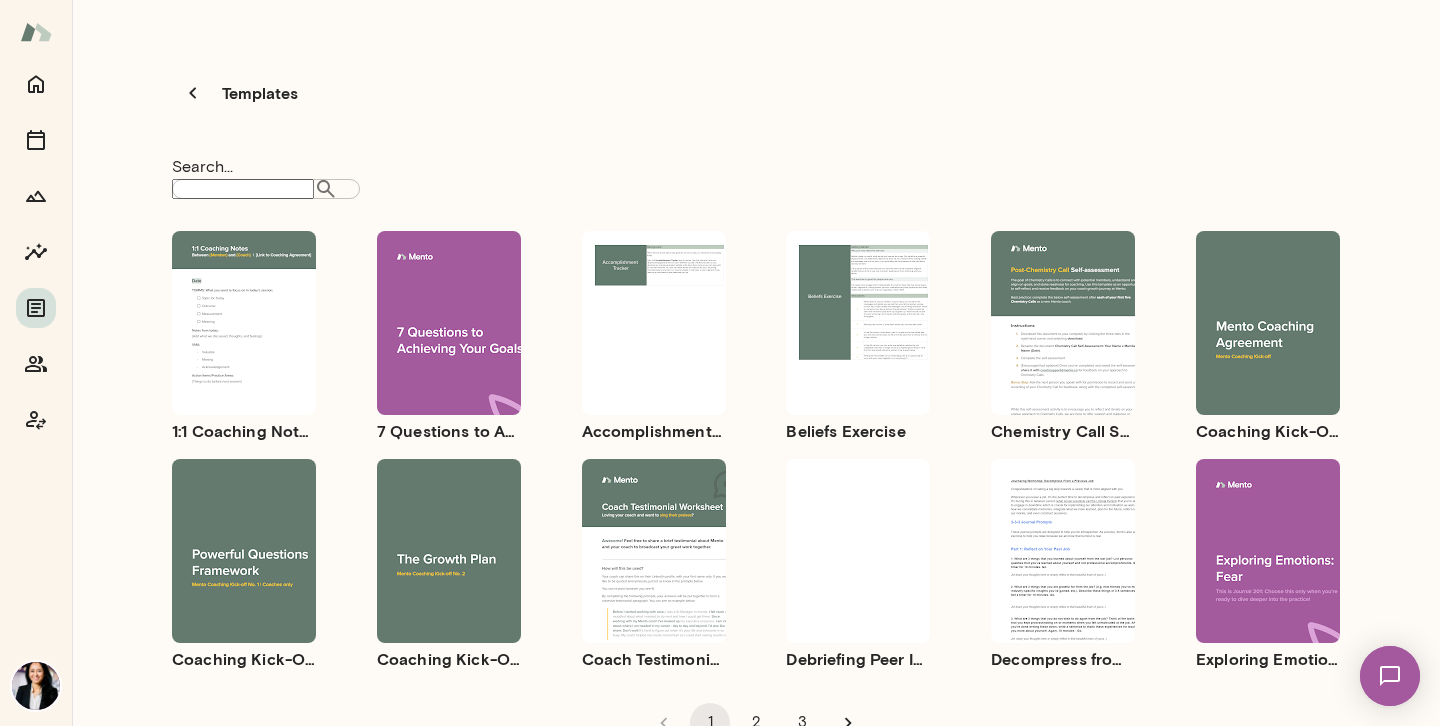 click on "Use template Preview" at bounding box center [1268, 551] 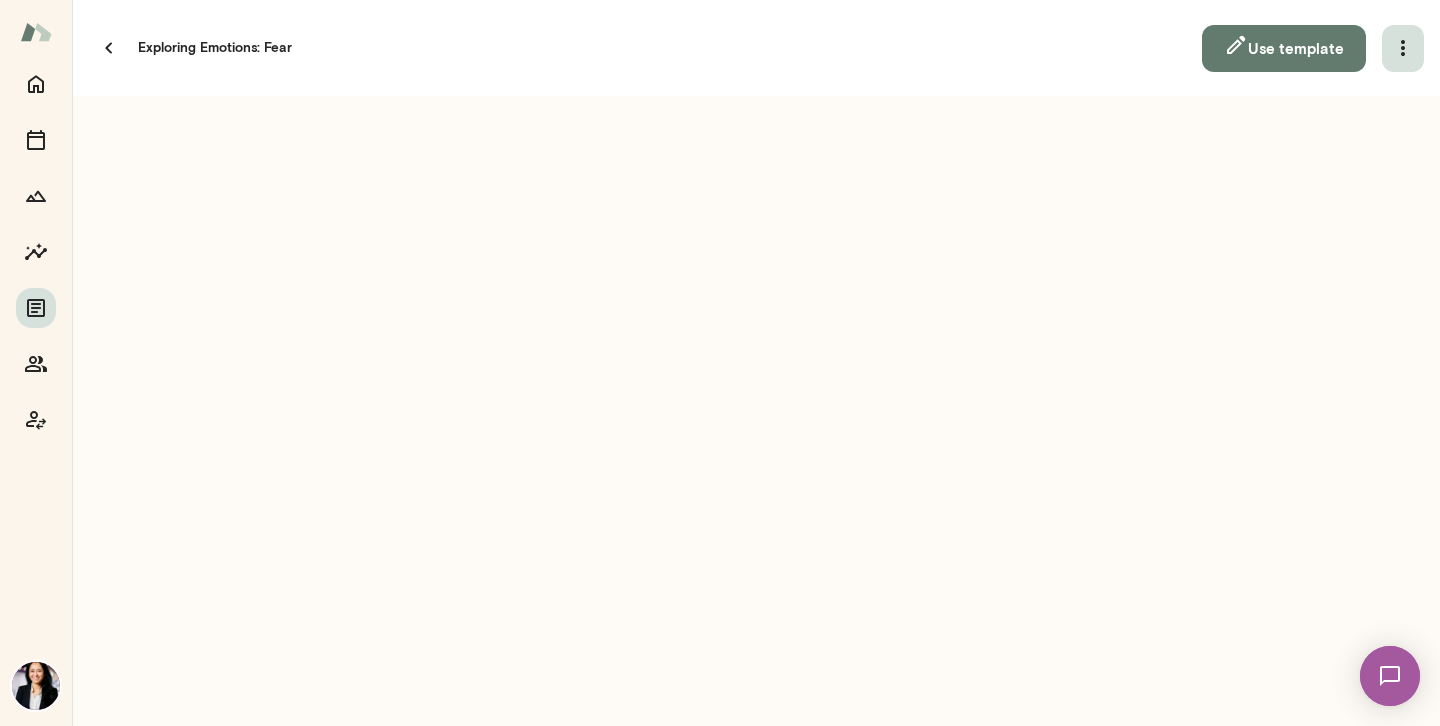 click 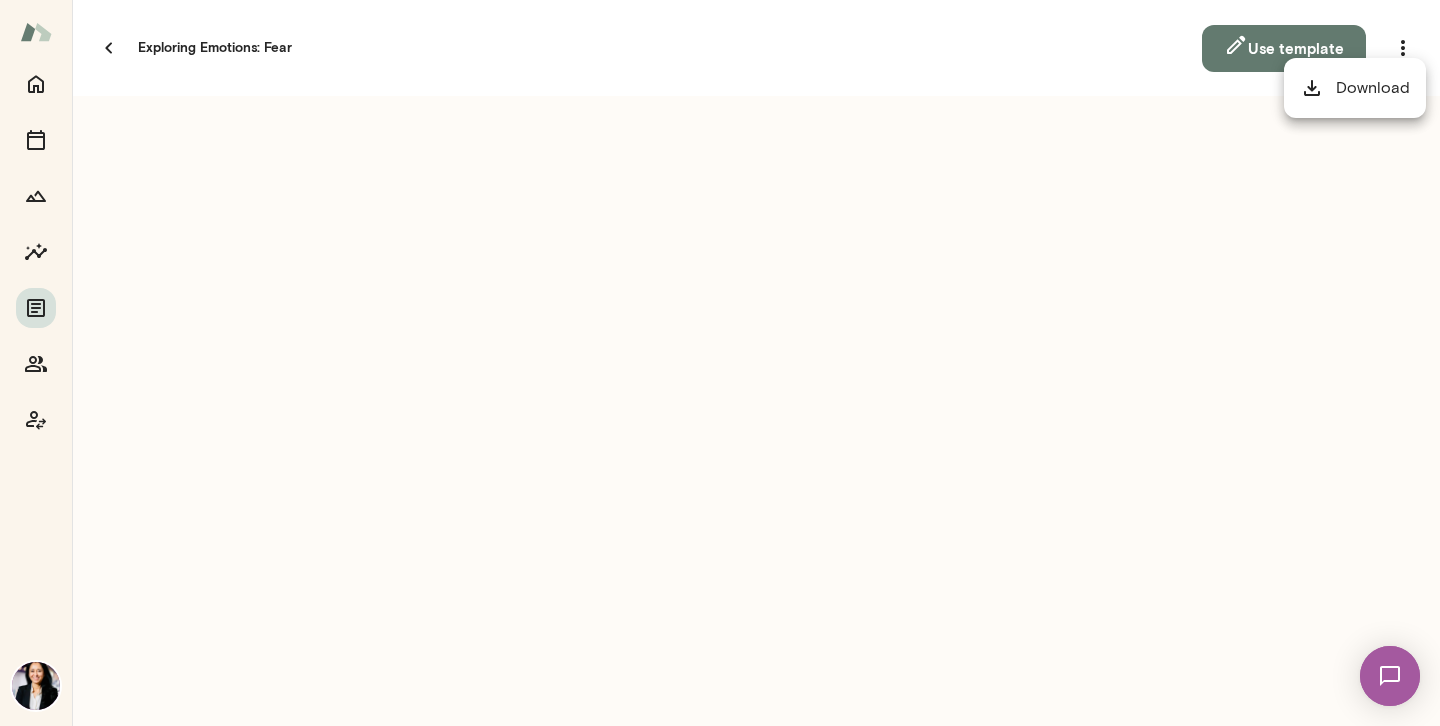 click on "Download" at bounding box center [1355, 88] 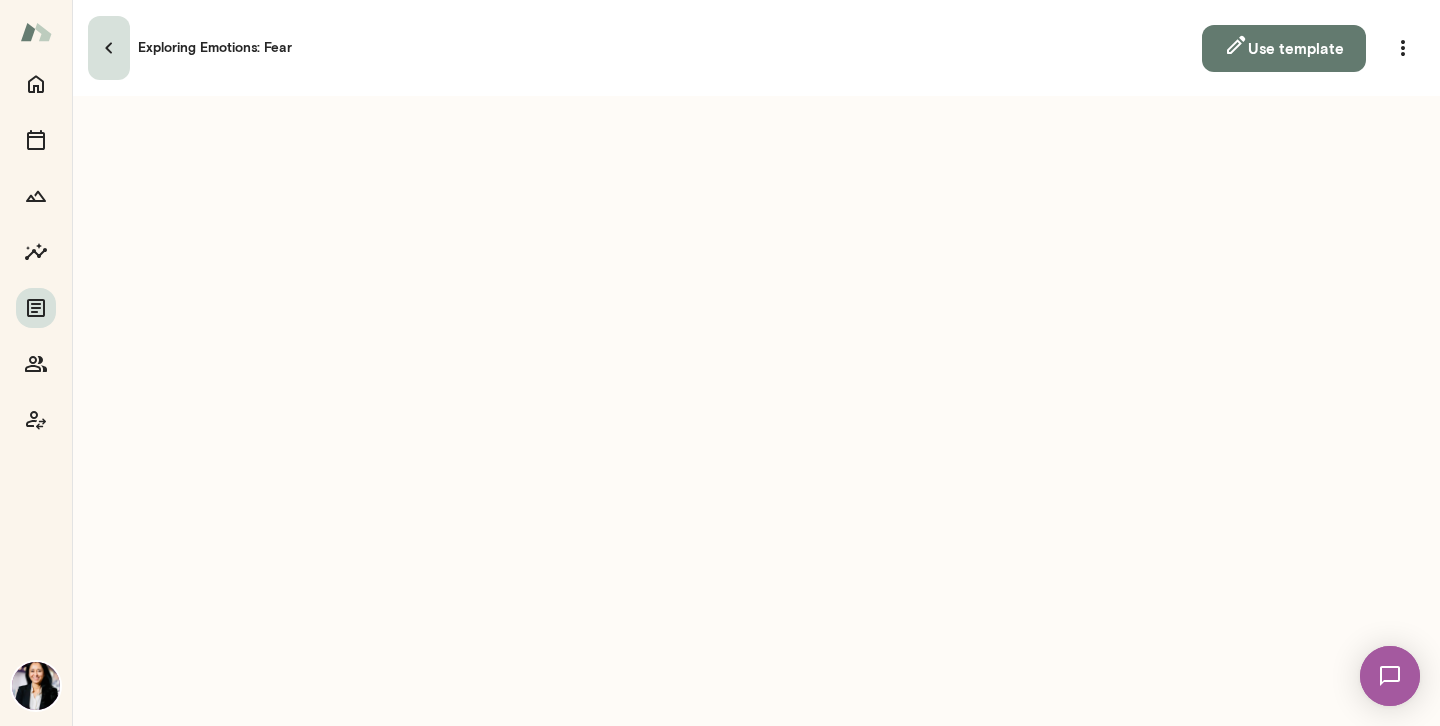 click 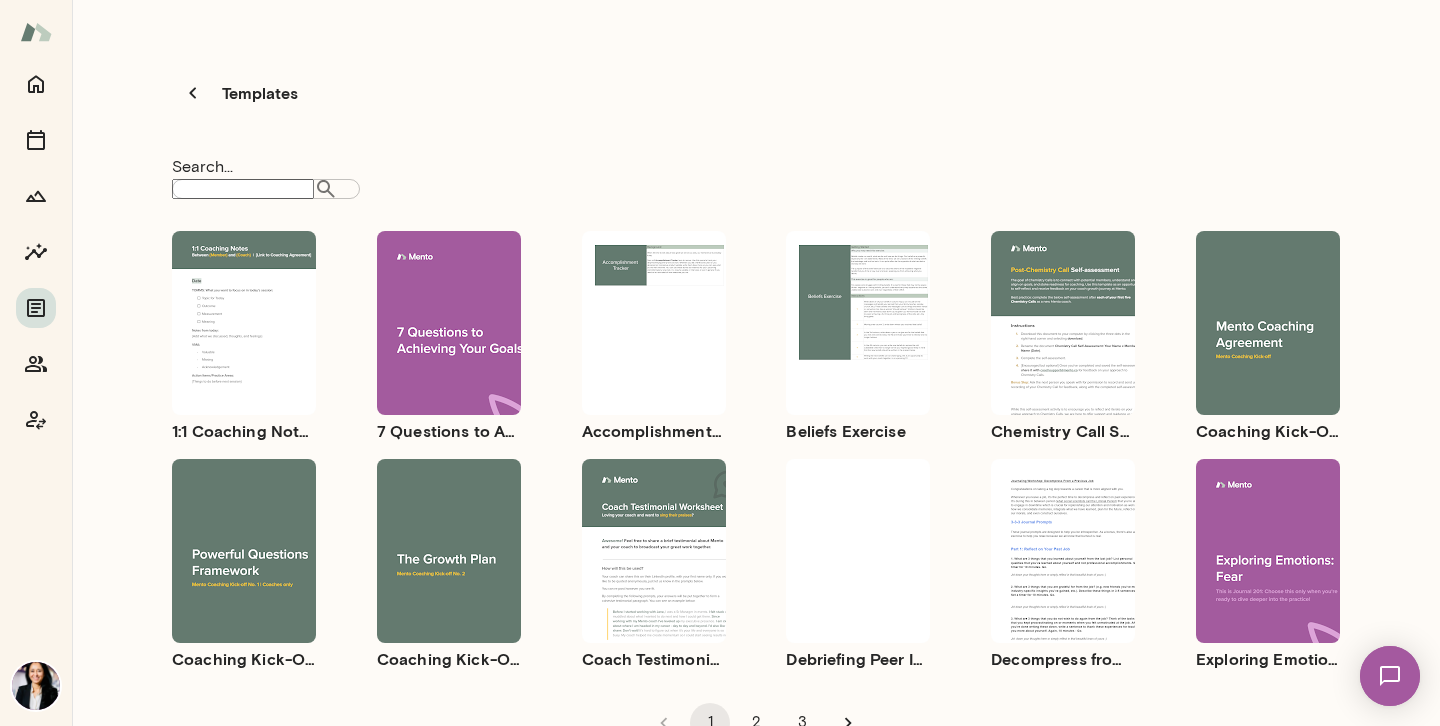 click on "Use template Preview" at bounding box center [858, 323] 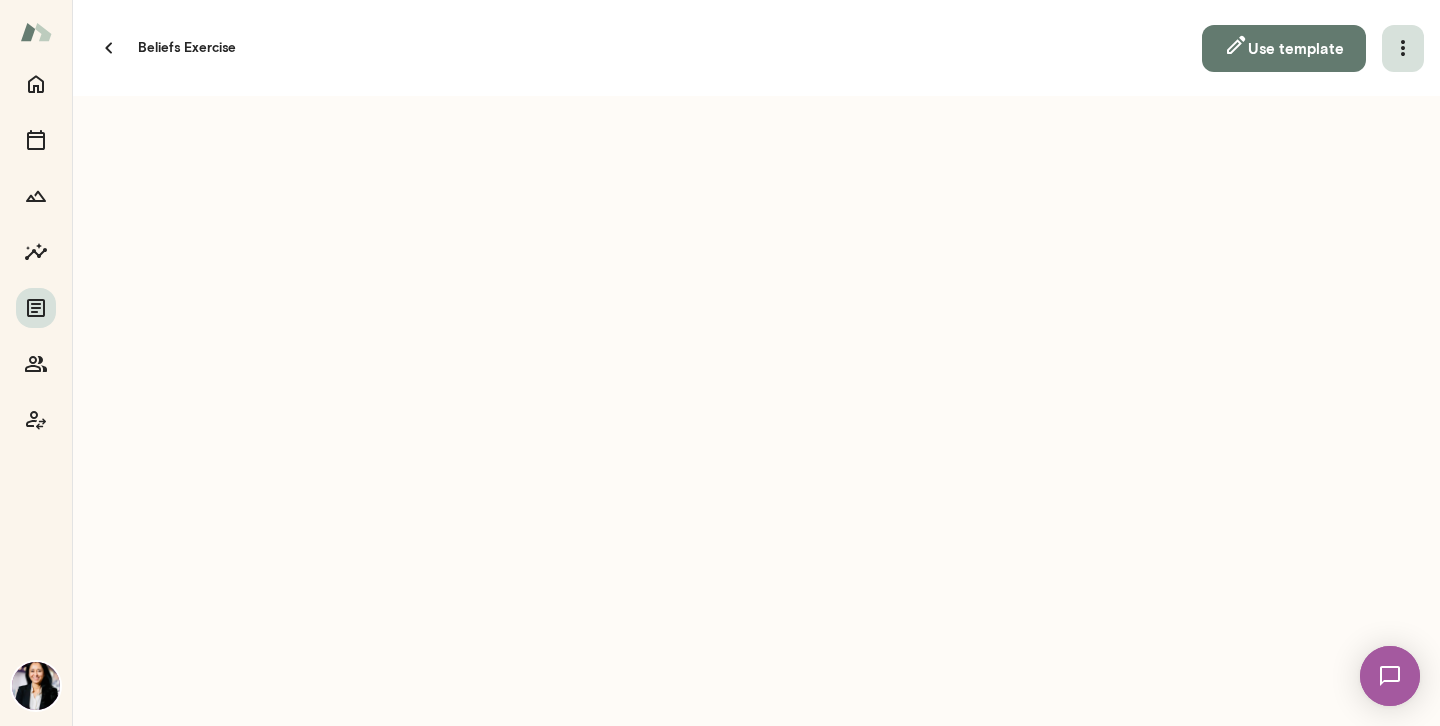 click 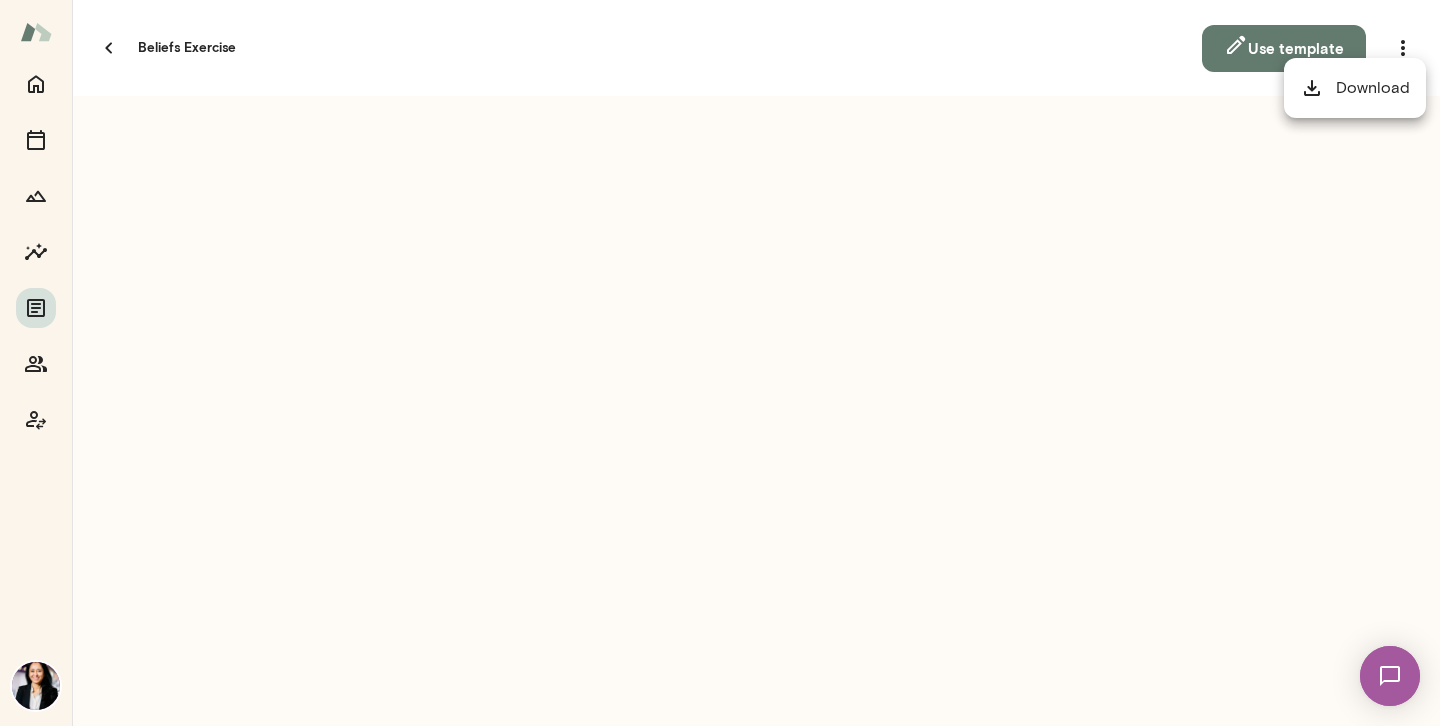 click on "Download" at bounding box center (1355, 88) 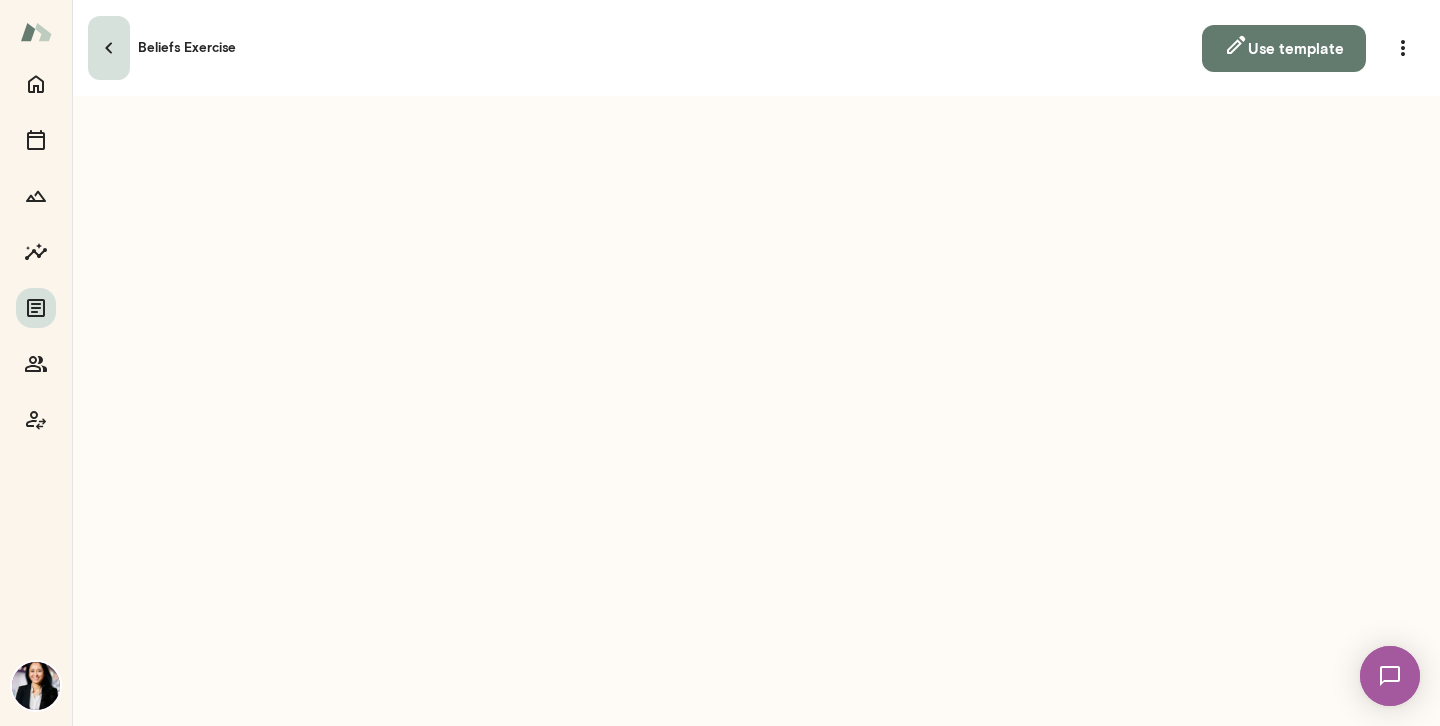 click 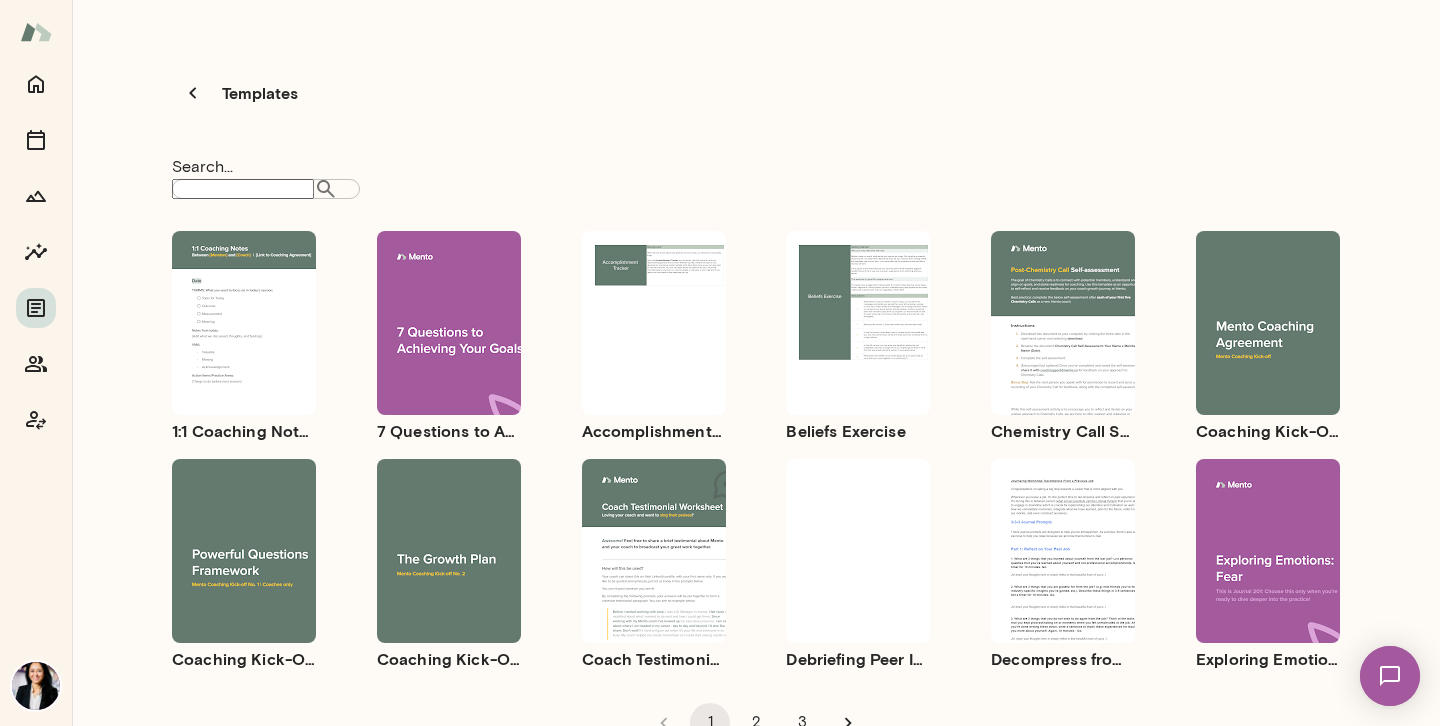click on "Use template Preview" at bounding box center (244, 323) 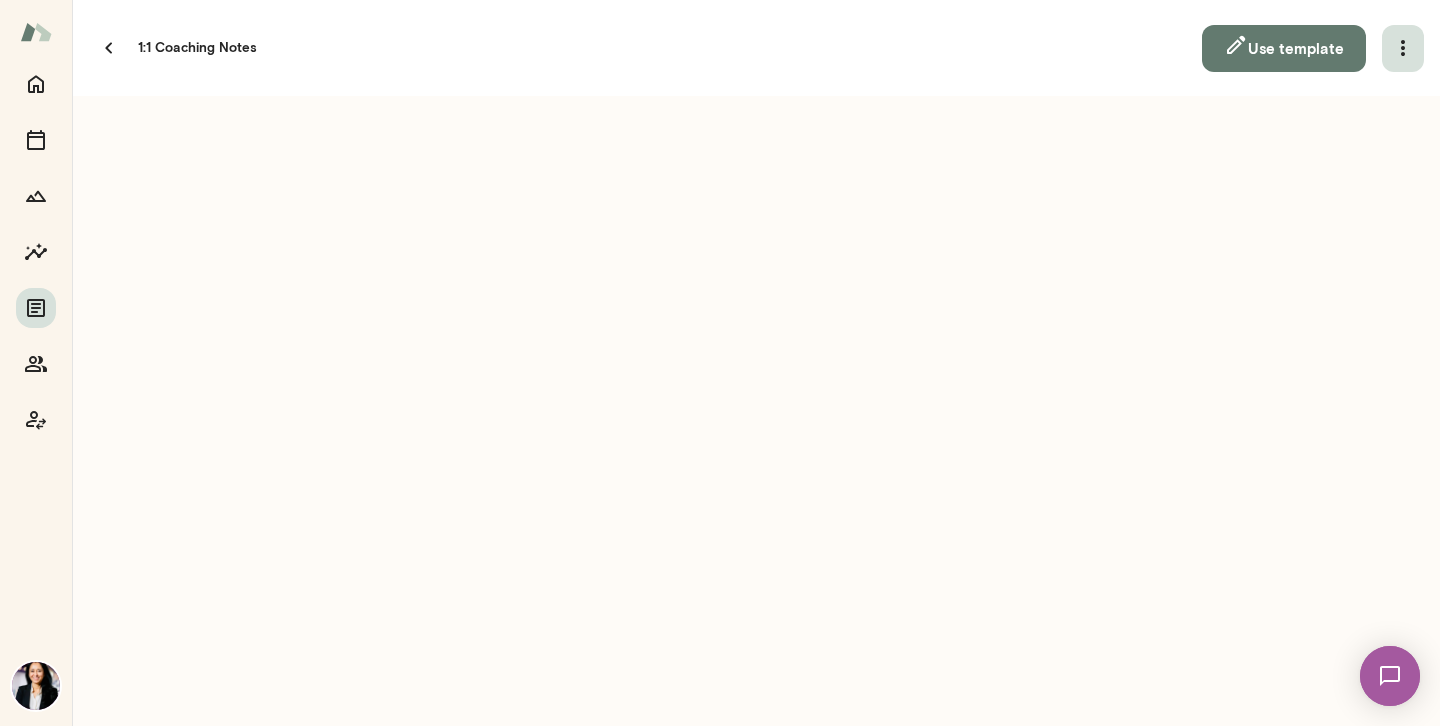 click 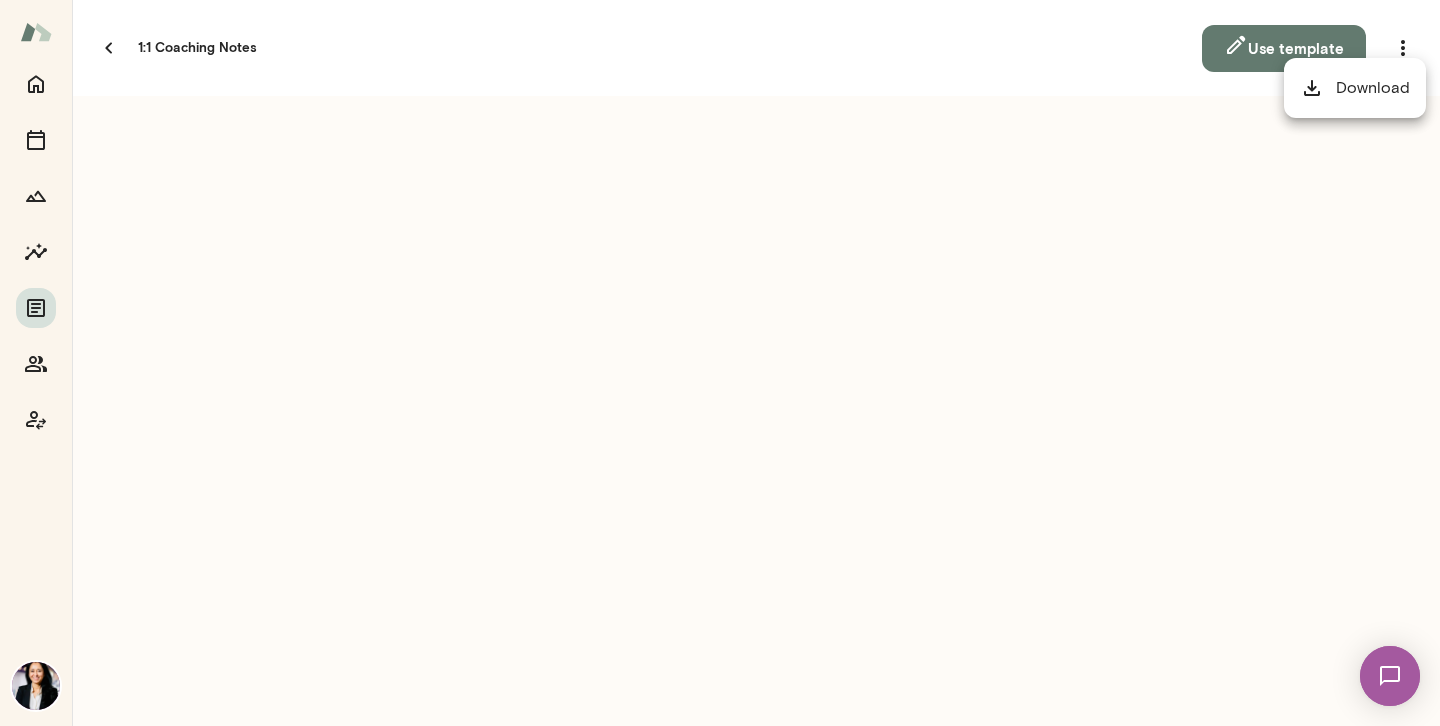 click on "Download" at bounding box center (1355, 88) 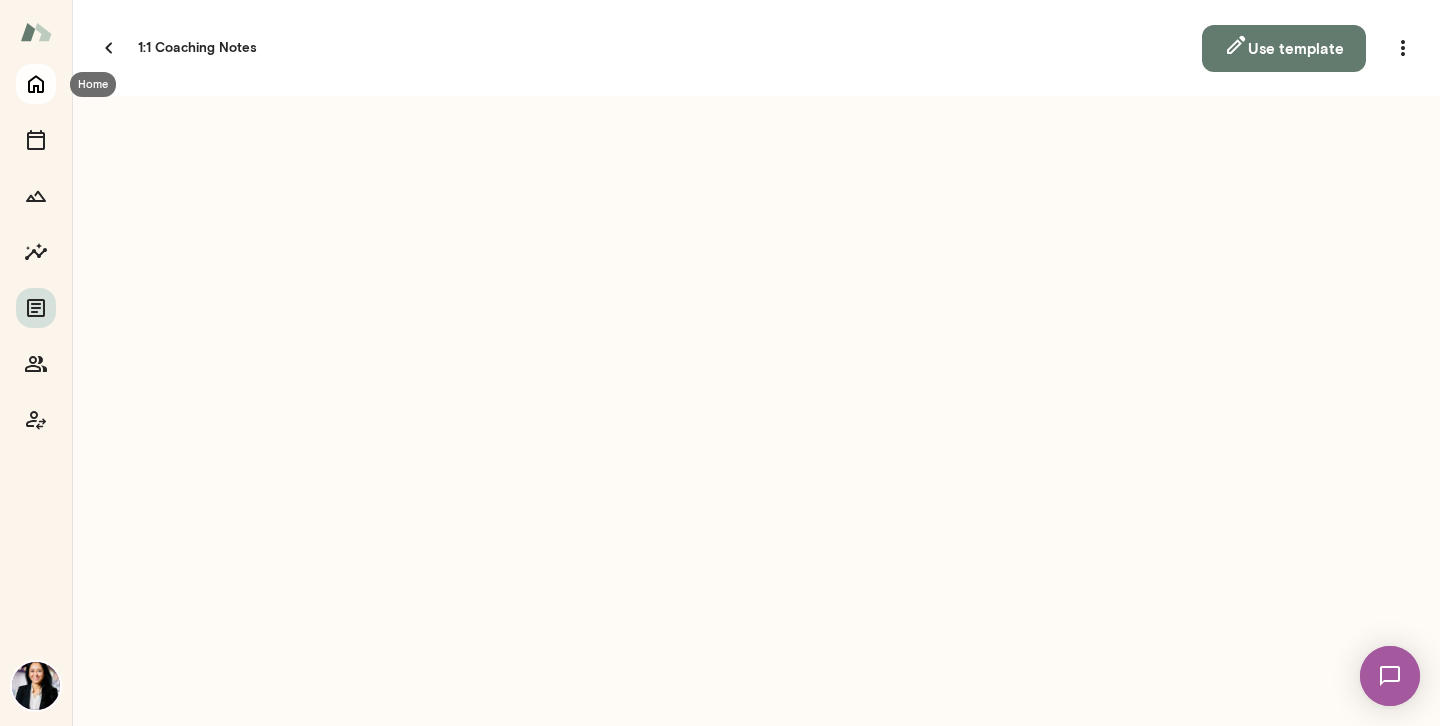 click 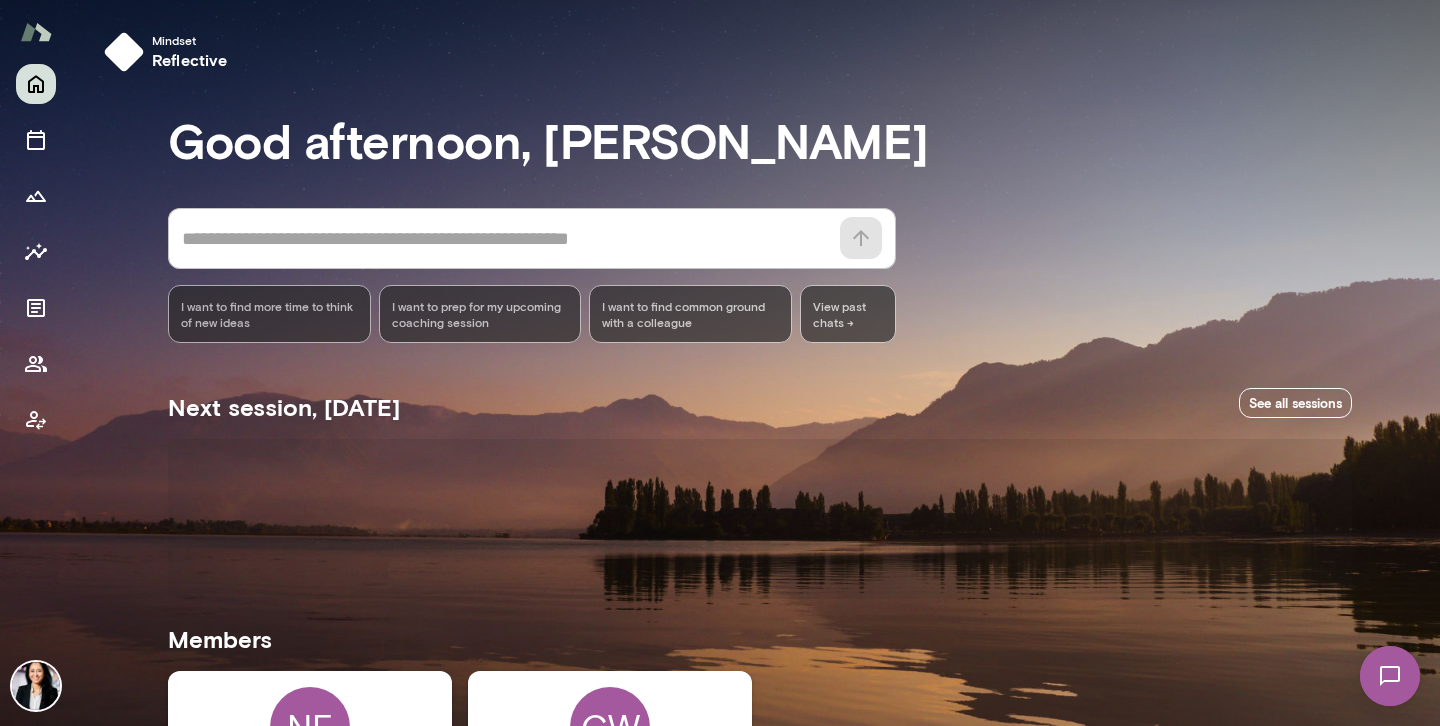 scroll, scrollTop: 327, scrollLeft: 0, axis: vertical 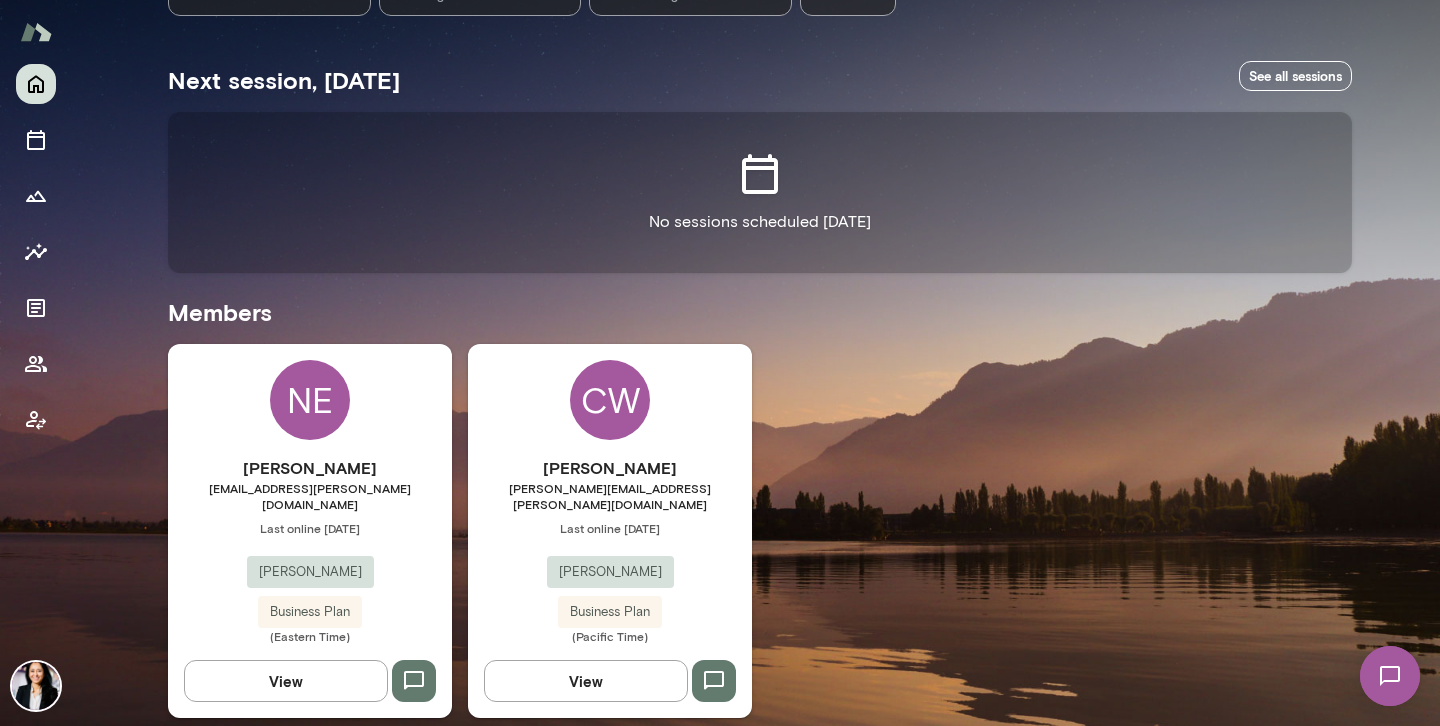 click on "View" at bounding box center [286, 681] 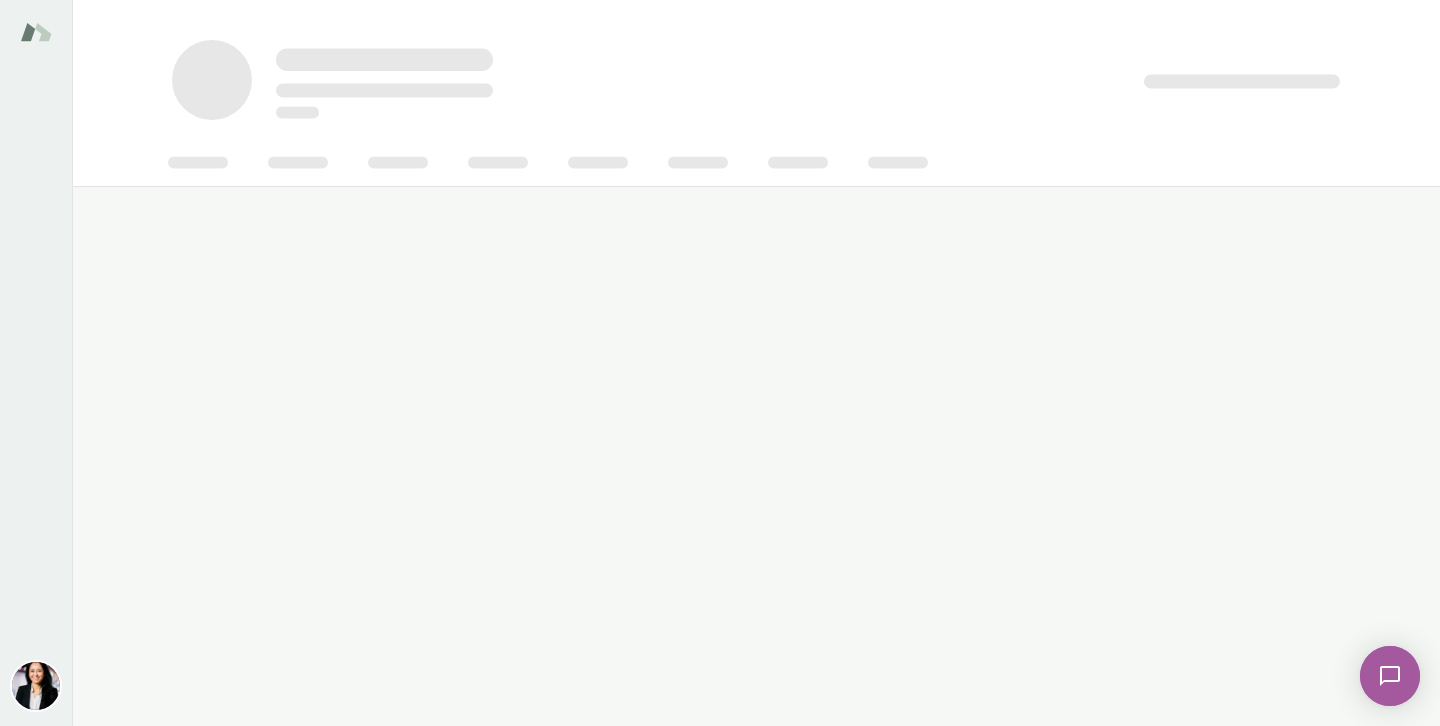 scroll, scrollTop: 0, scrollLeft: 0, axis: both 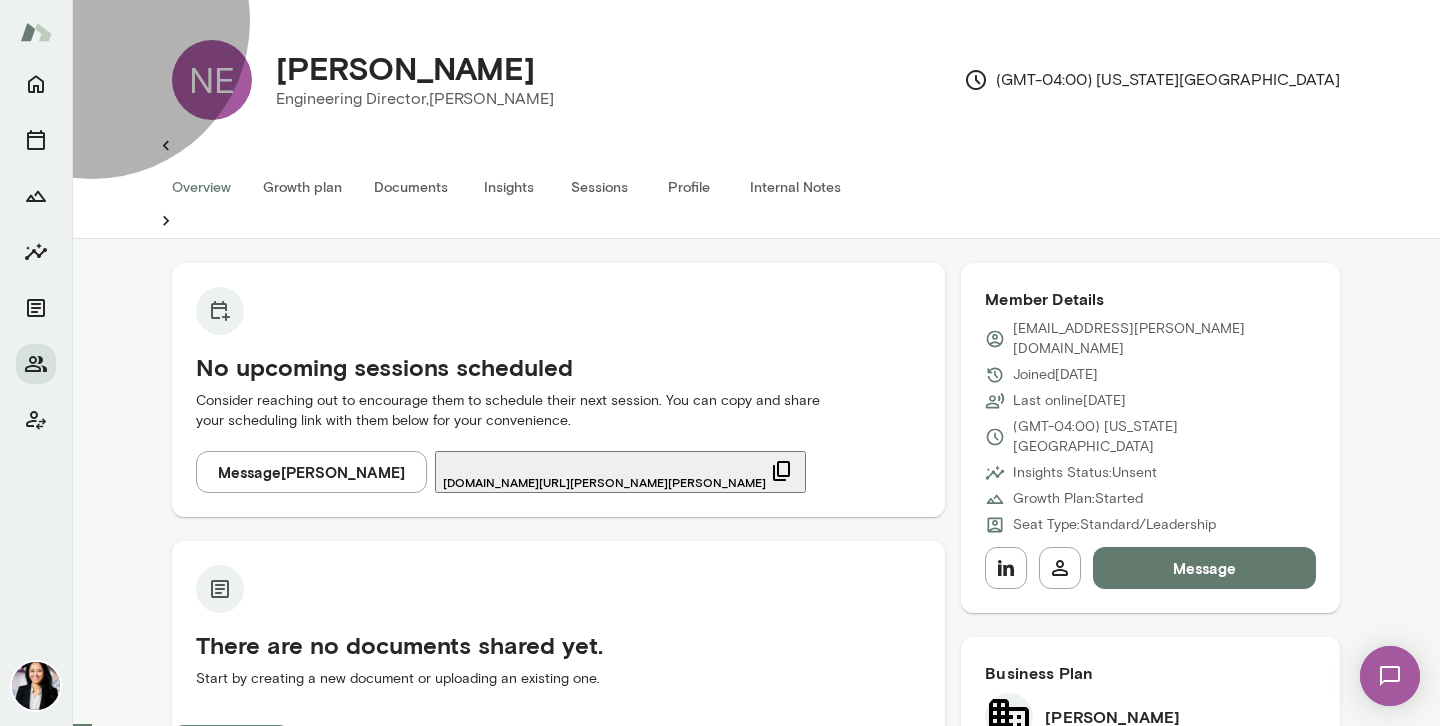 click on "cal.mento.co/monica-aggarwal" at bounding box center (604, 482) 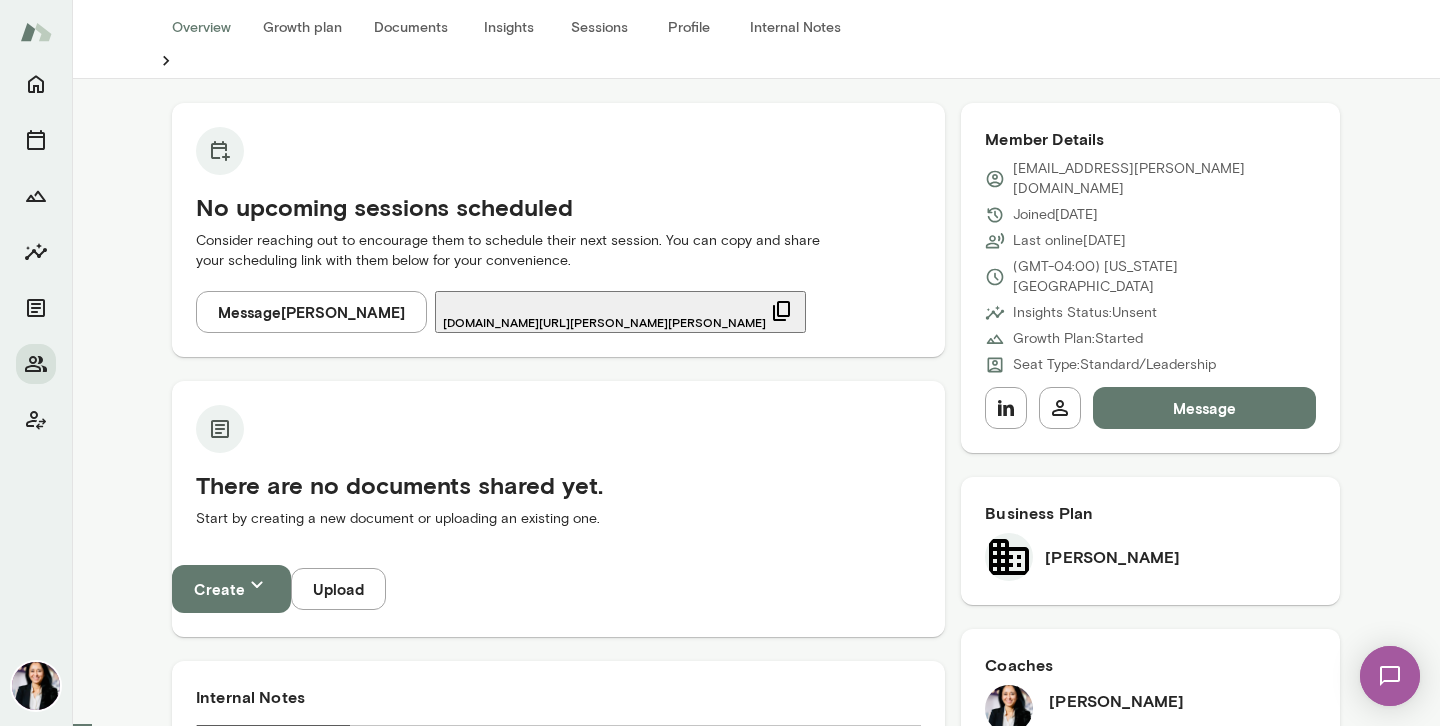 scroll, scrollTop: 142, scrollLeft: 0, axis: vertical 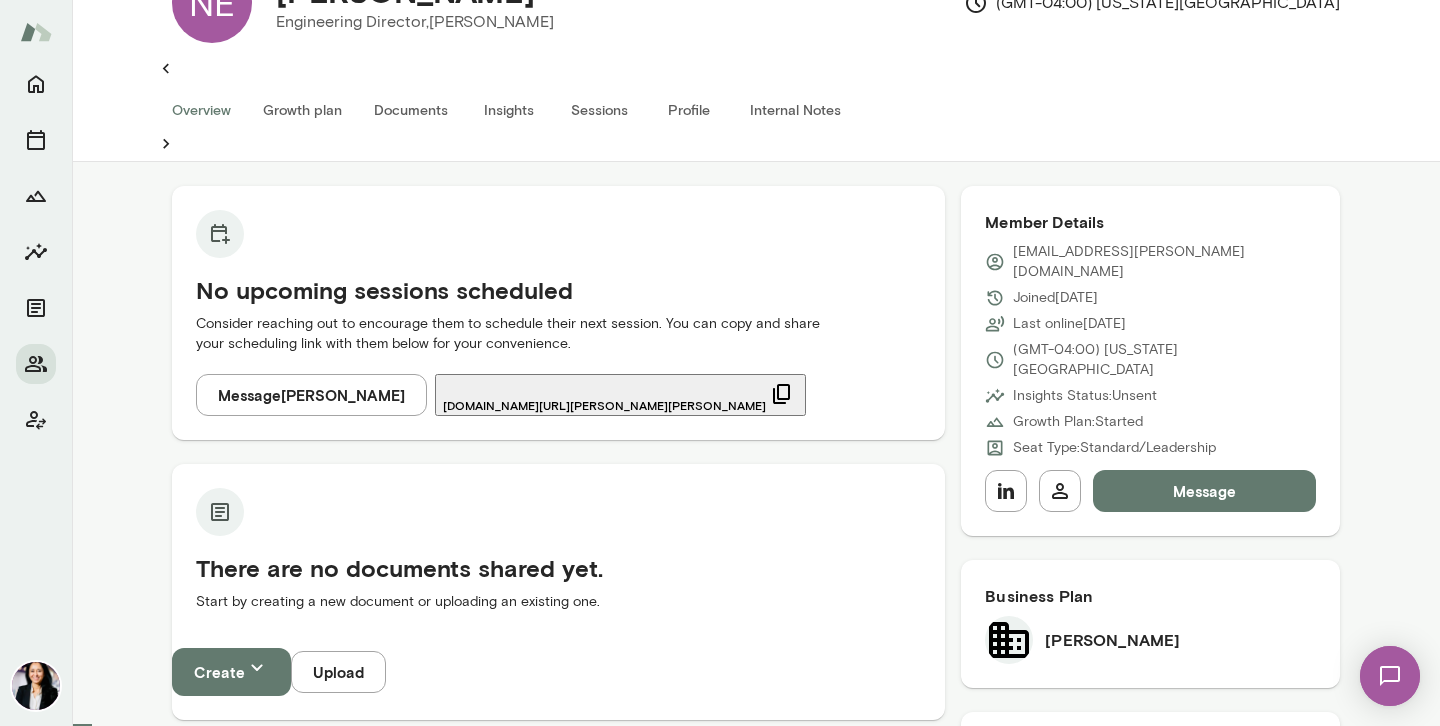 click at bounding box center [36, 686] 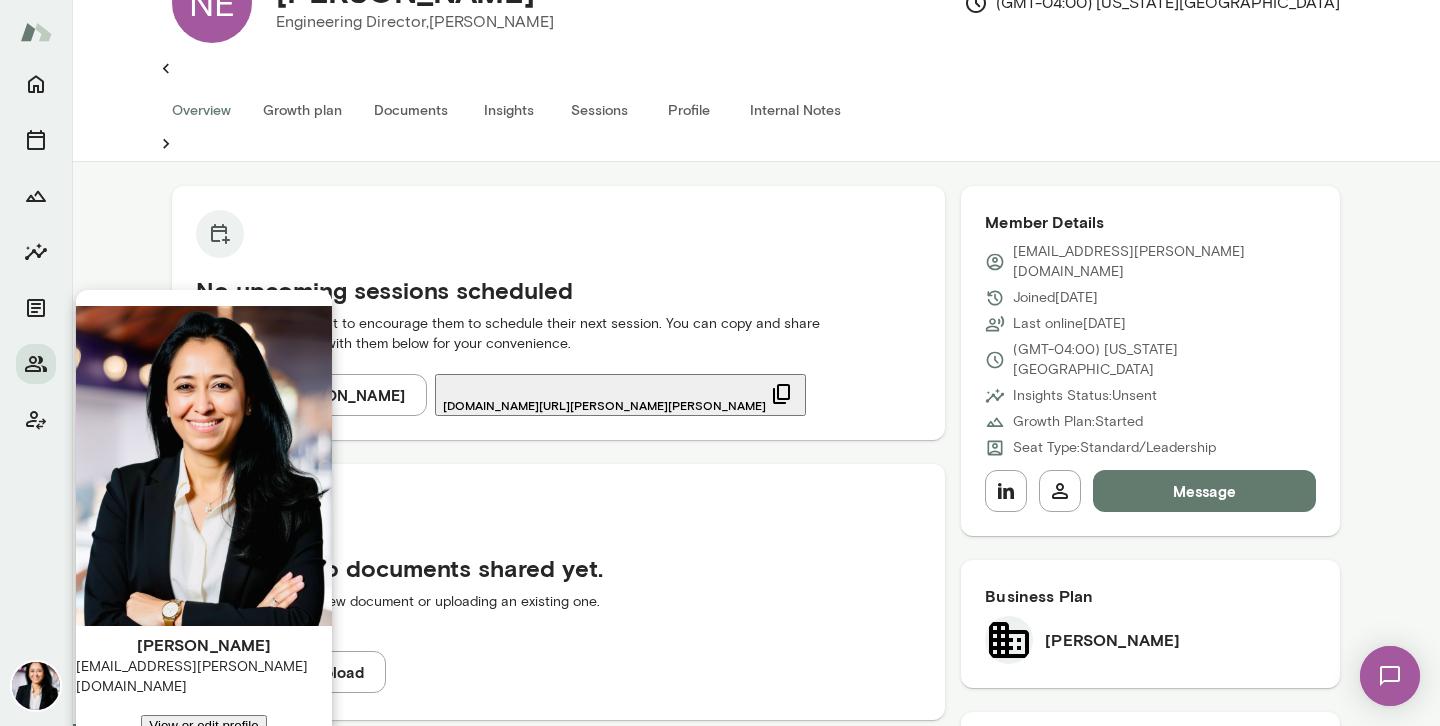 click at bounding box center [720, 363] 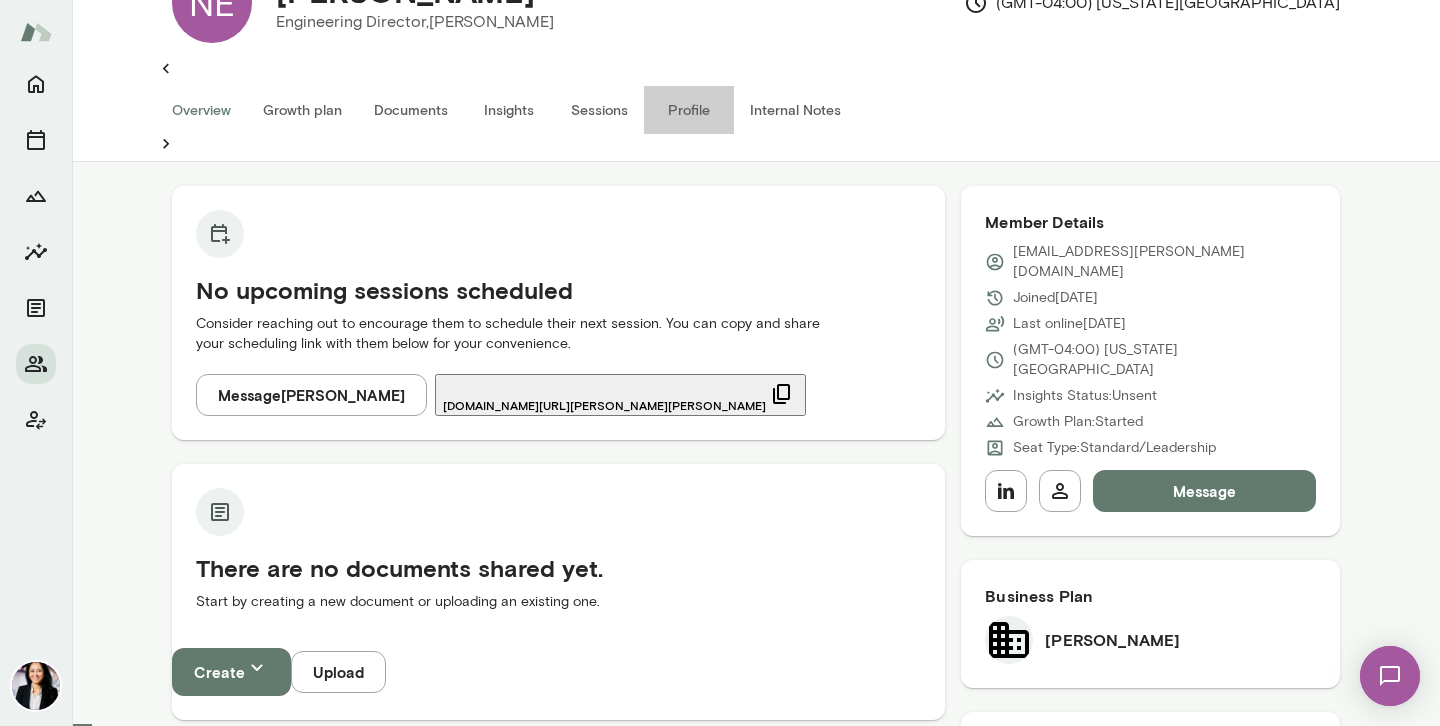 click on "Profile" at bounding box center [689, 110] 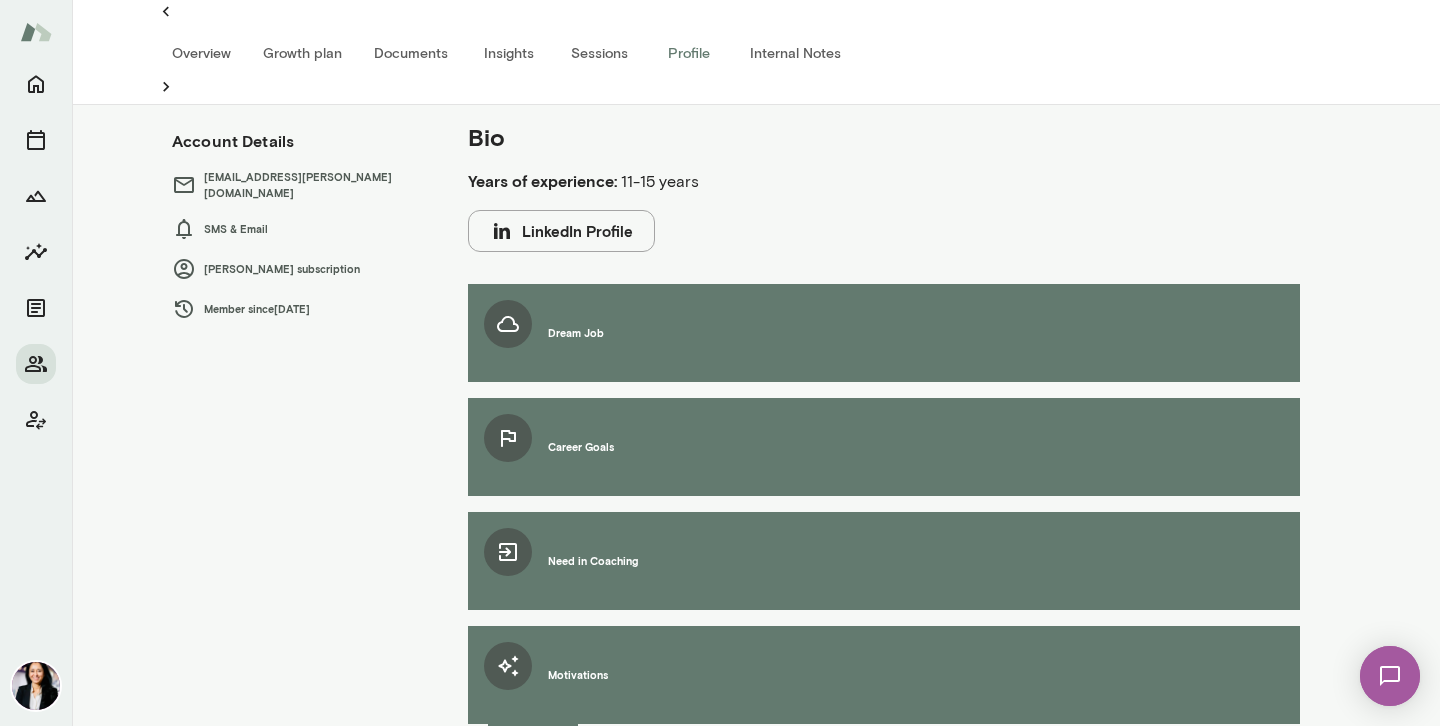 scroll, scrollTop: 0, scrollLeft: 0, axis: both 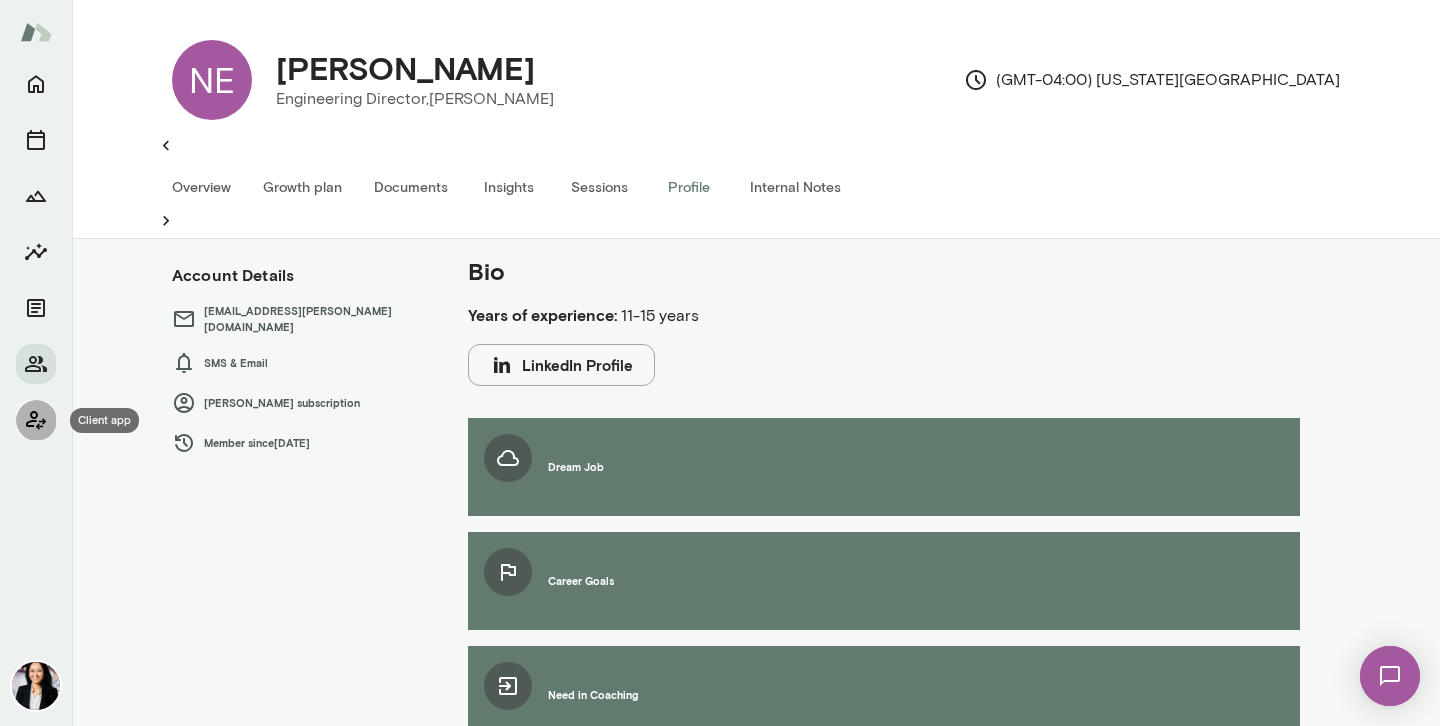click 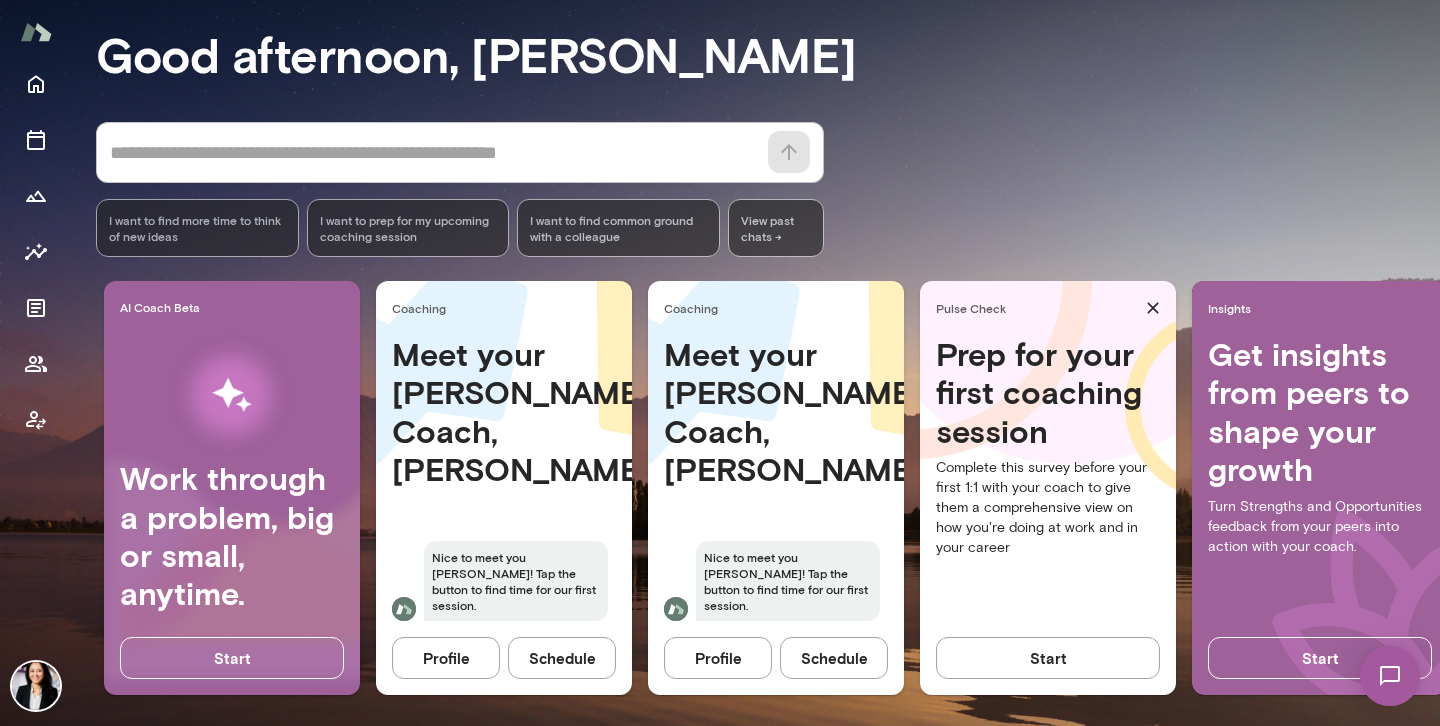 scroll, scrollTop: 175, scrollLeft: 0, axis: vertical 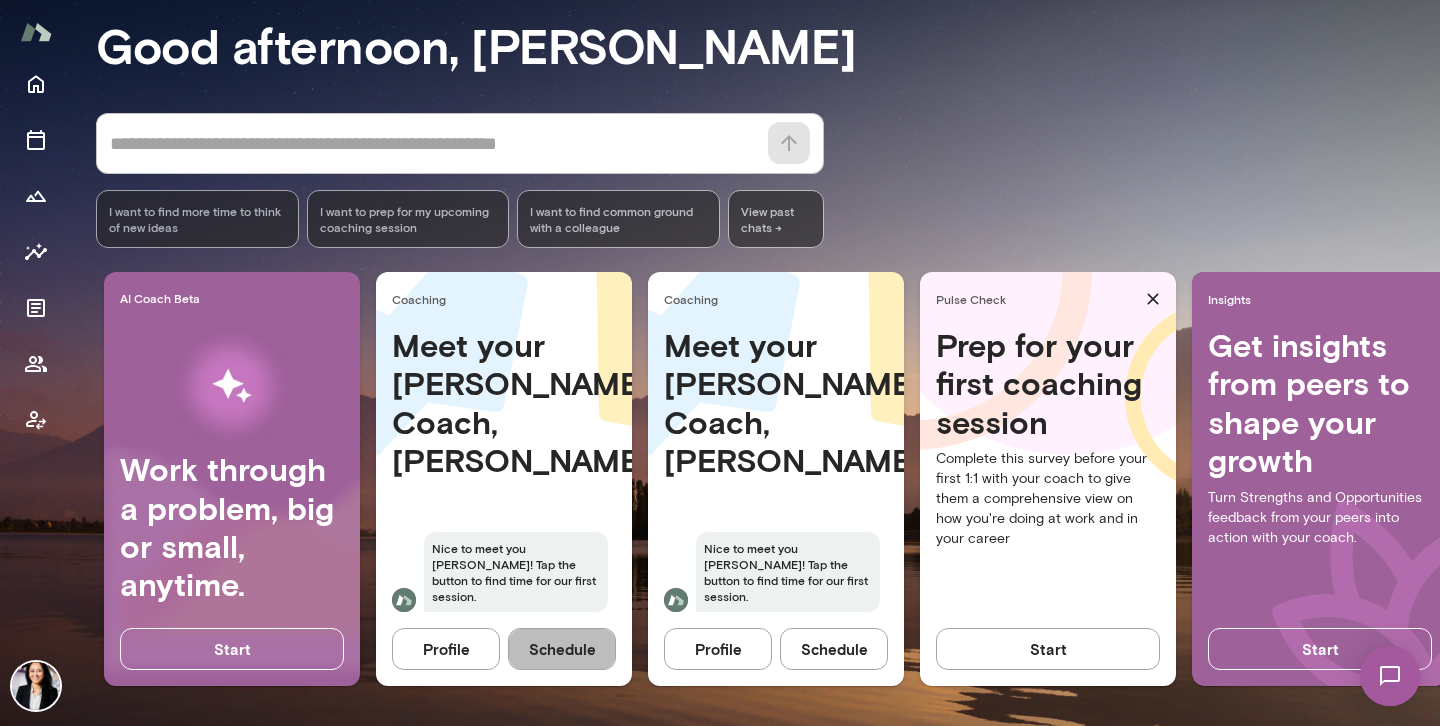 click on "Schedule" at bounding box center [562, 649] 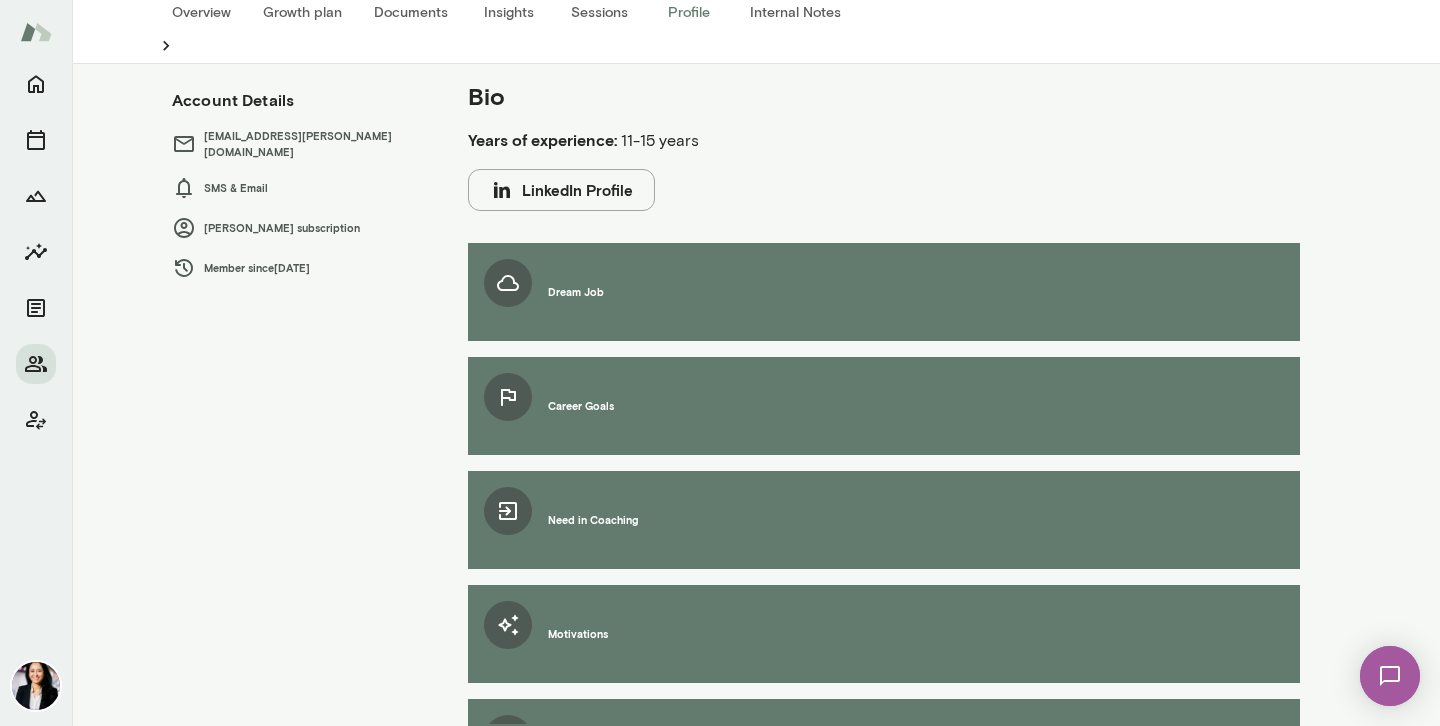 scroll, scrollTop: 0, scrollLeft: 0, axis: both 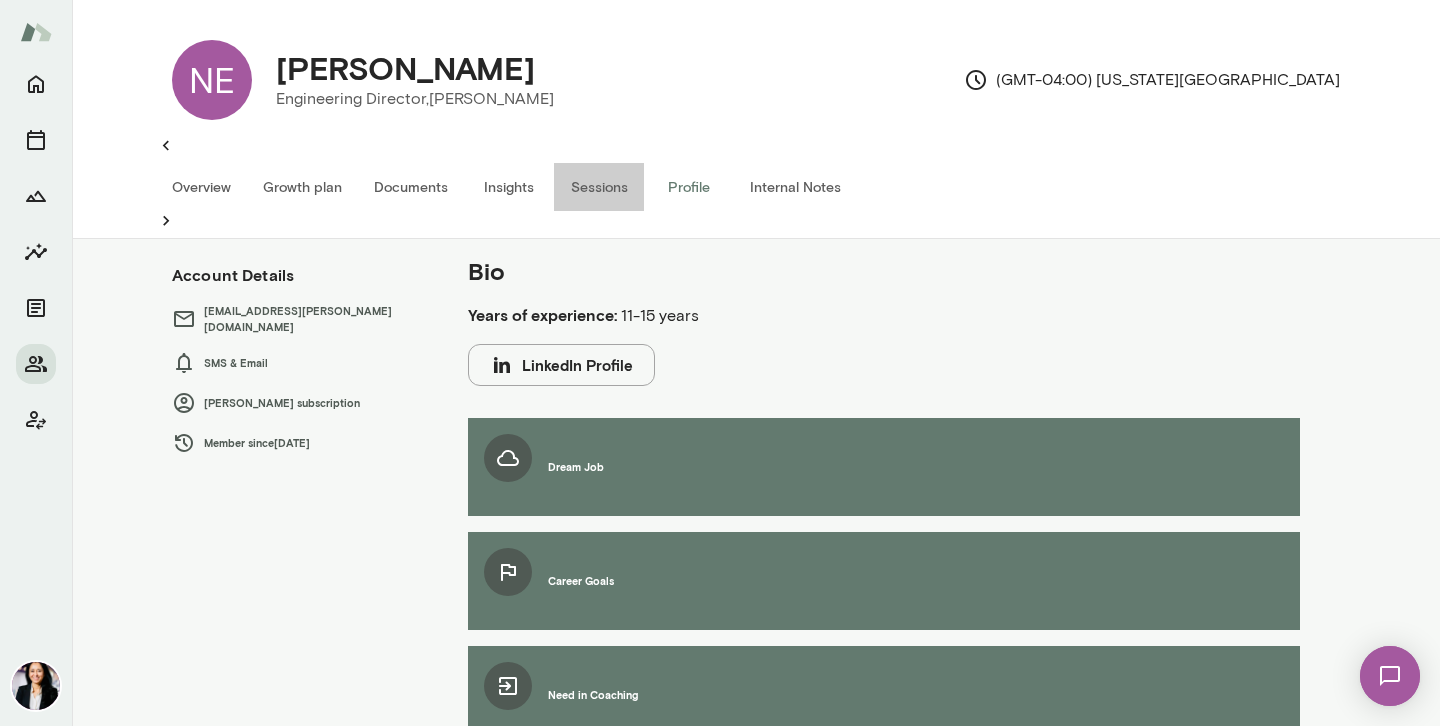 click on "Sessions" at bounding box center (599, 187) 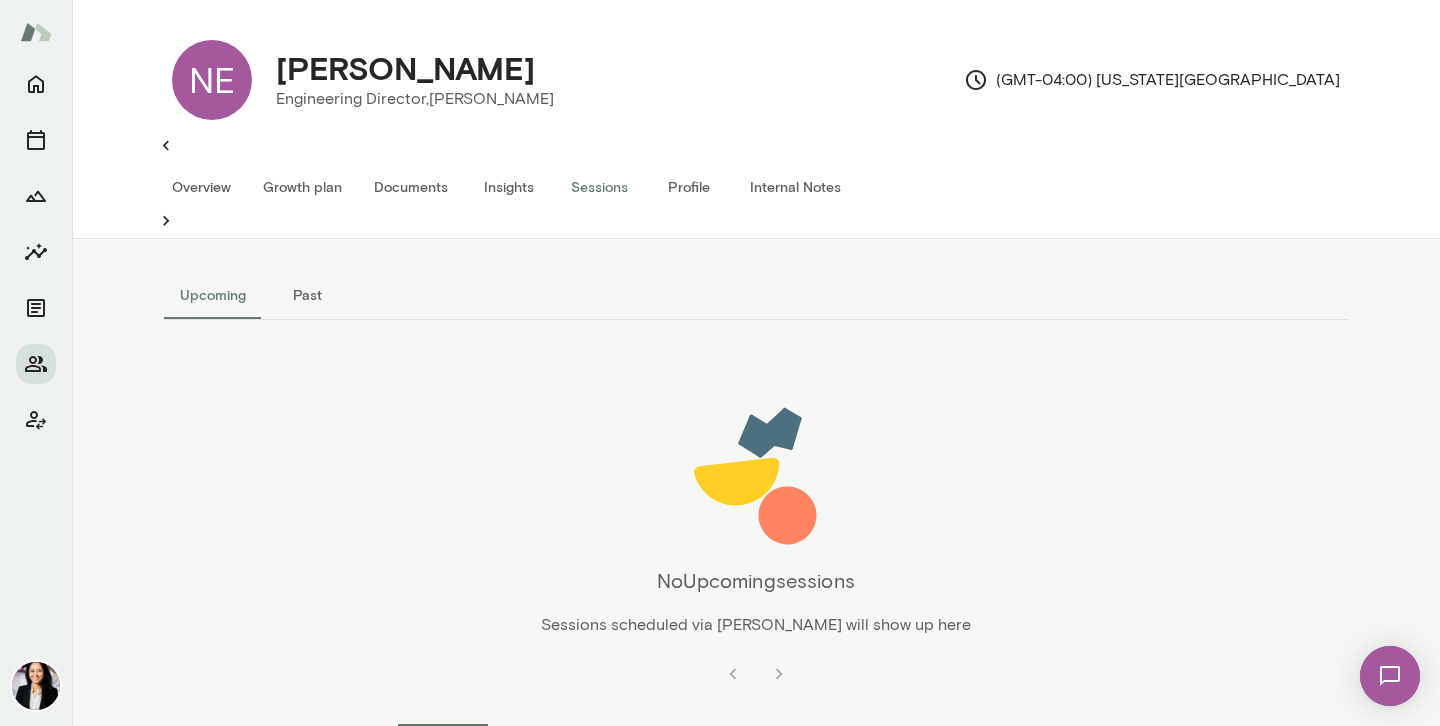 click on "Insights" at bounding box center (509, 187) 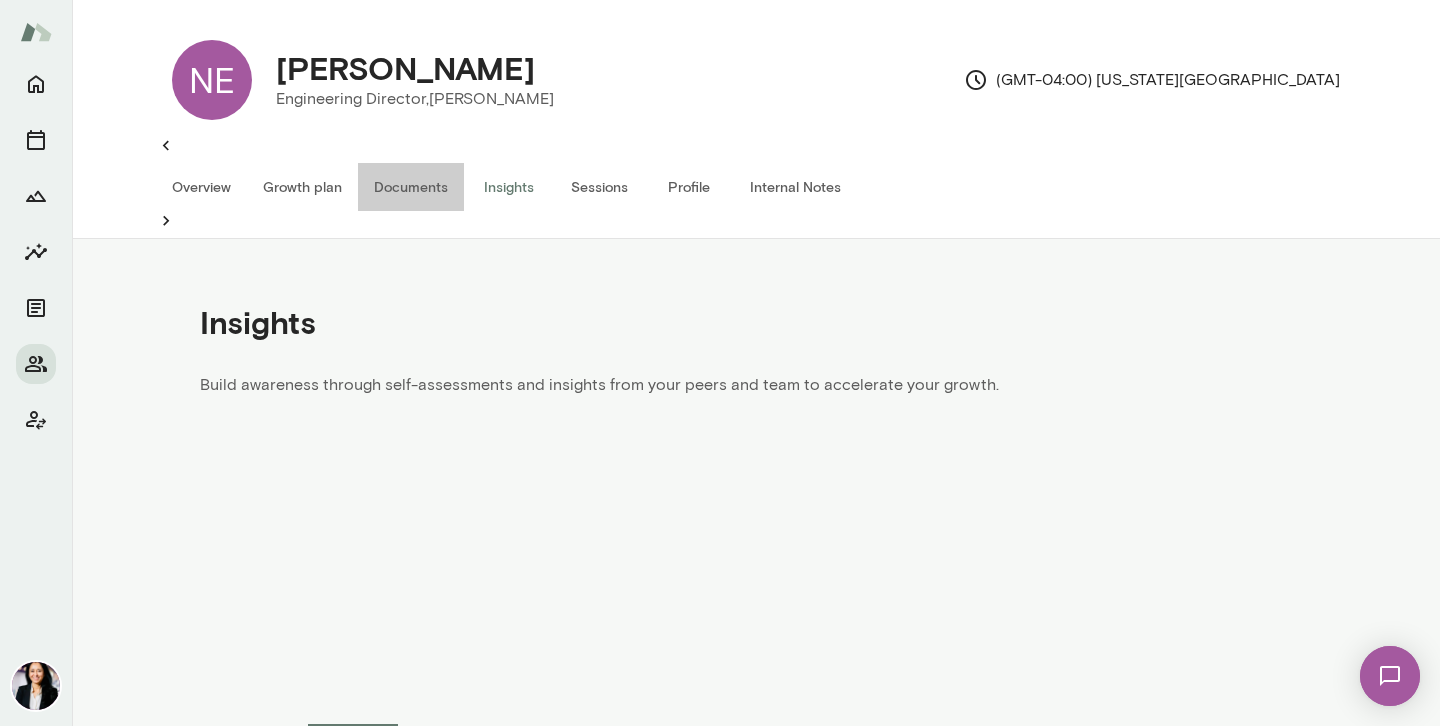 click on "Documents" at bounding box center [411, 187] 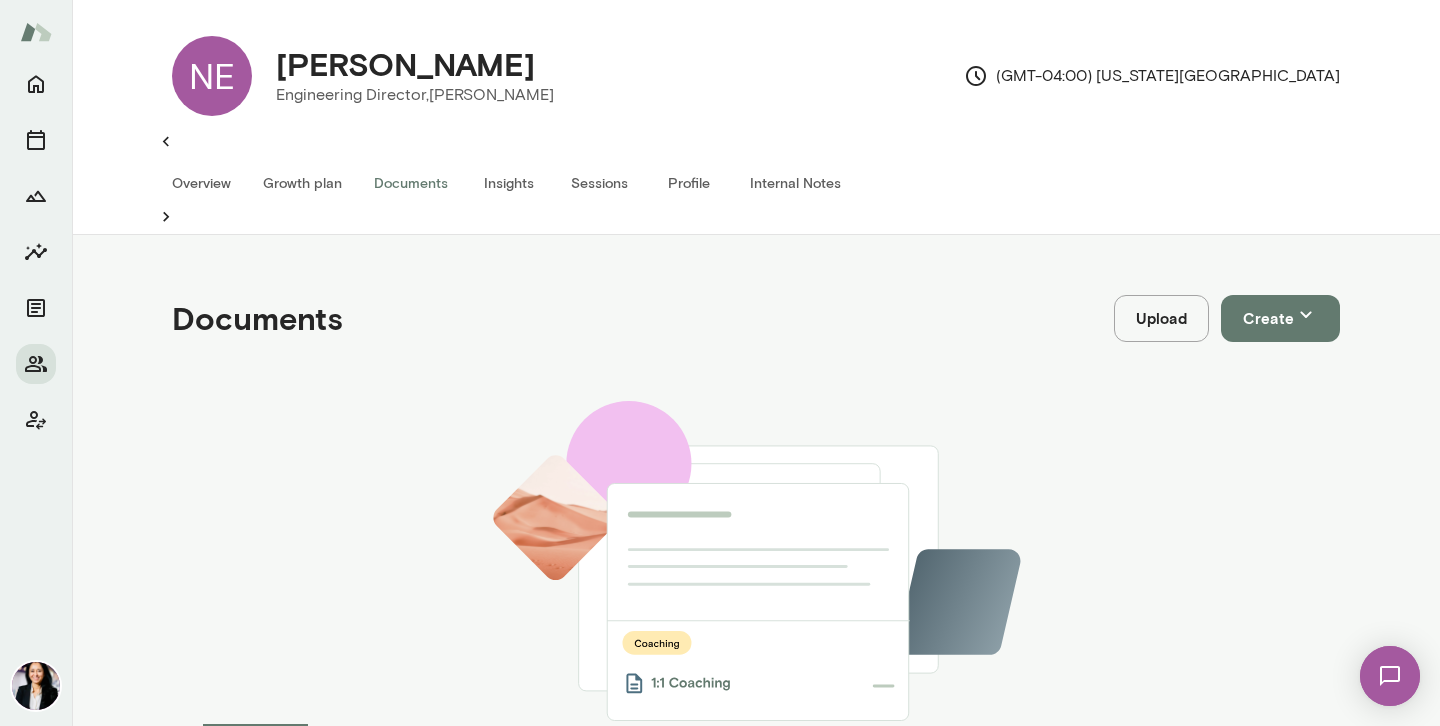 scroll, scrollTop: 0, scrollLeft: 0, axis: both 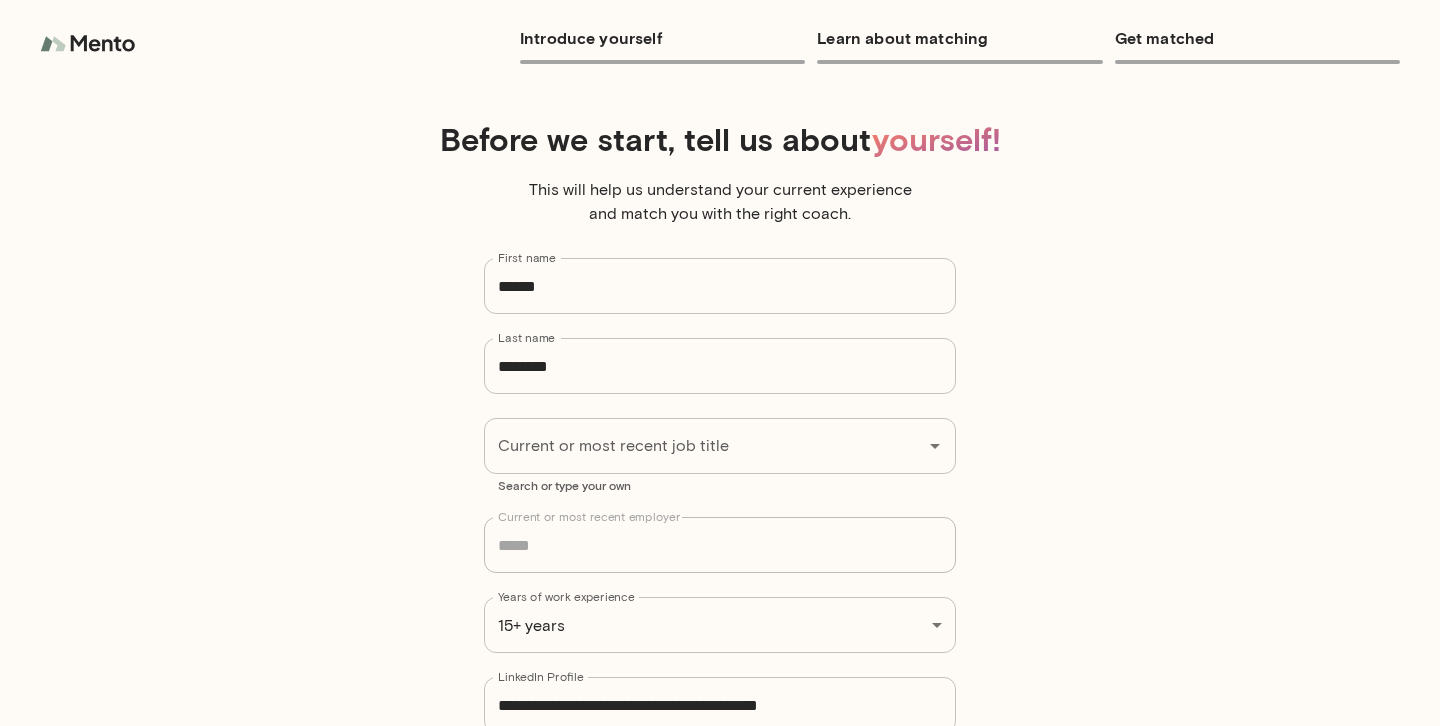 type on "**********" 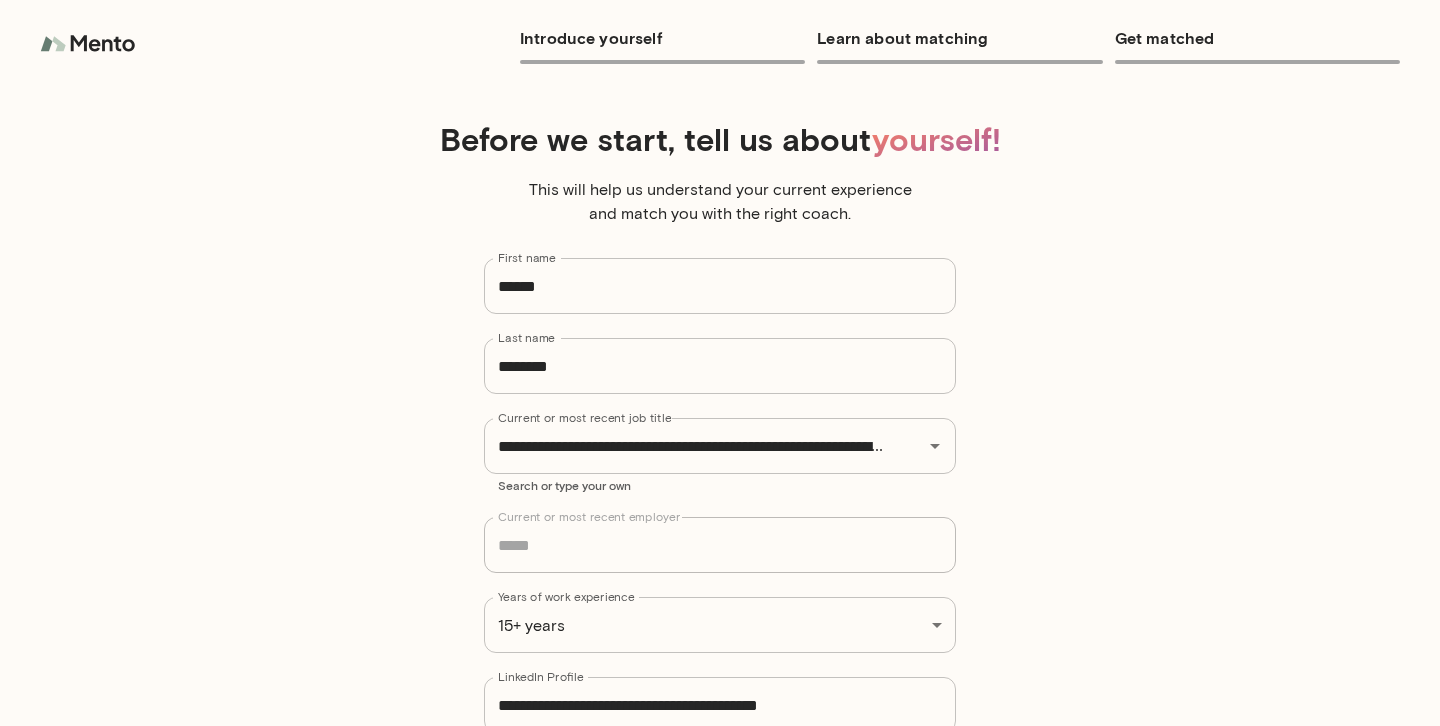 scroll, scrollTop: 0, scrollLeft: 0, axis: both 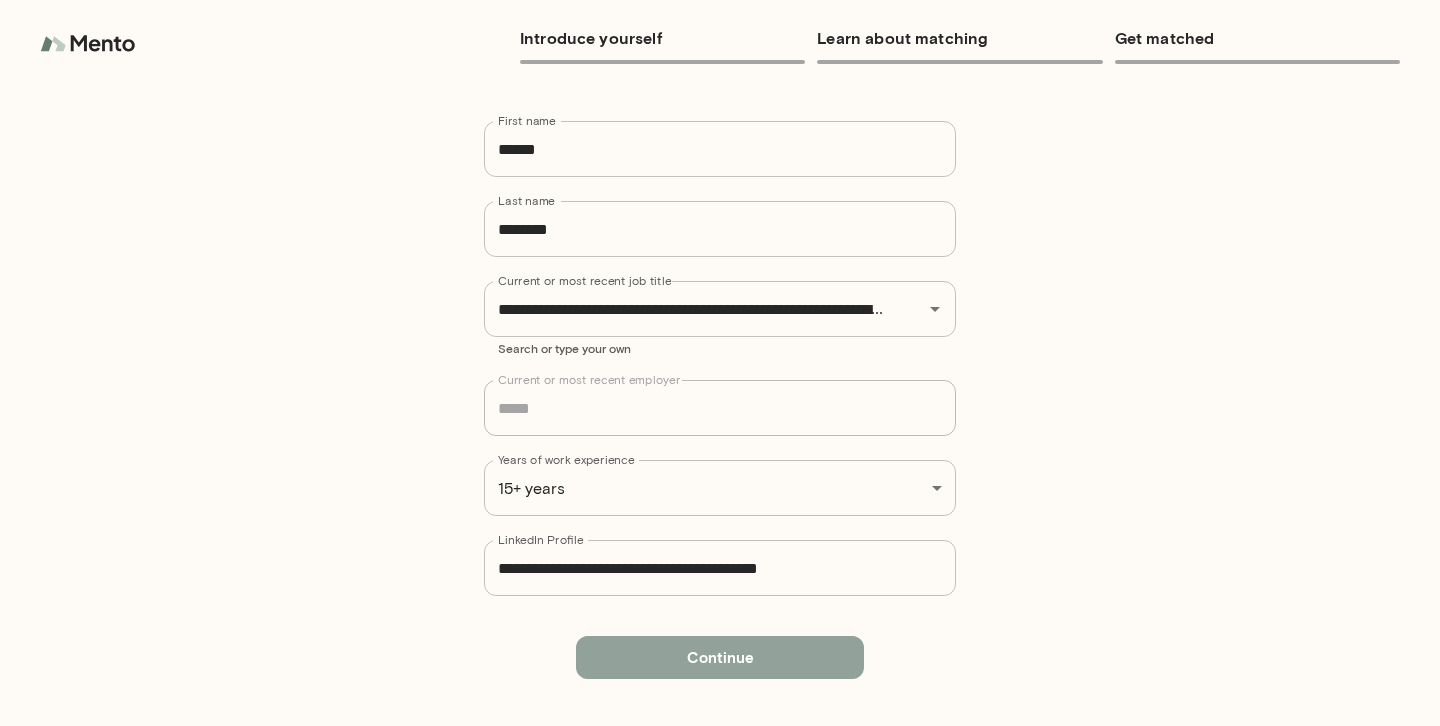 click on "Continue" at bounding box center [720, 657] 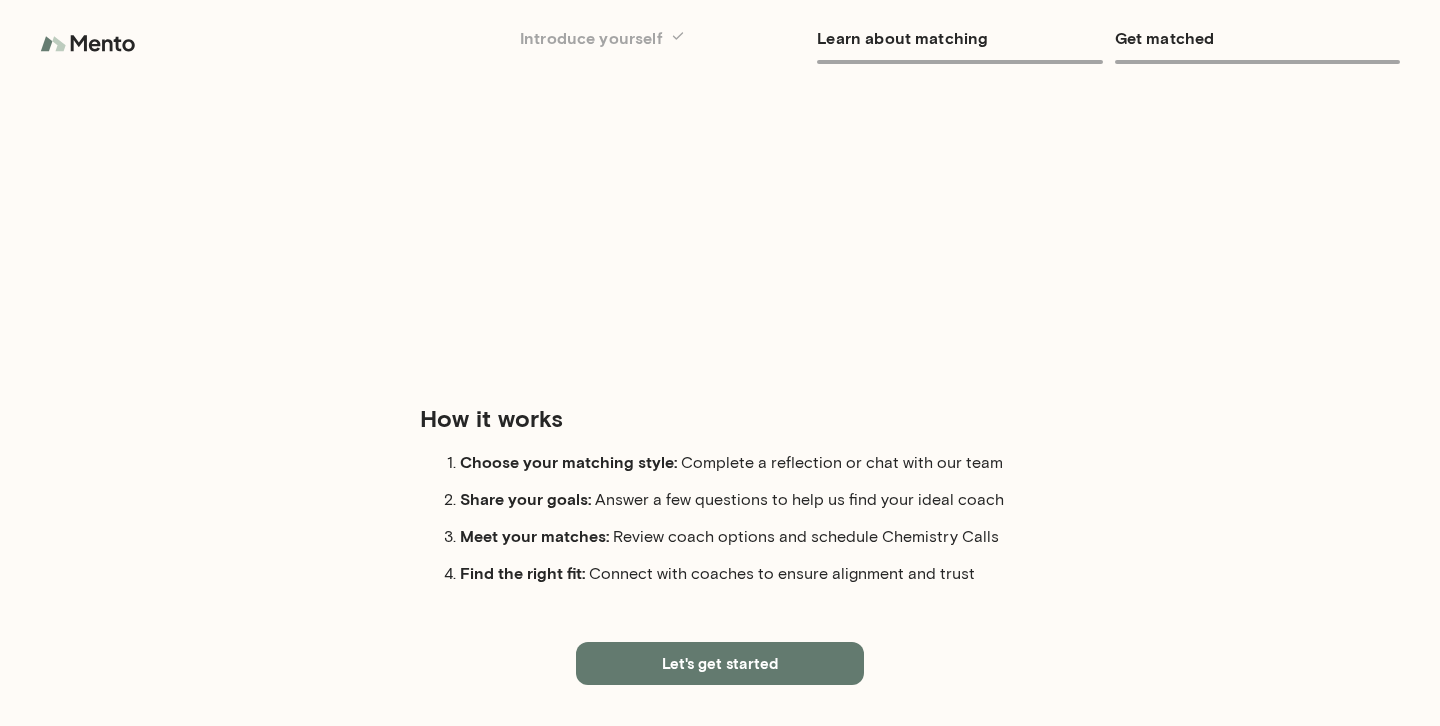 scroll, scrollTop: 172, scrollLeft: 0, axis: vertical 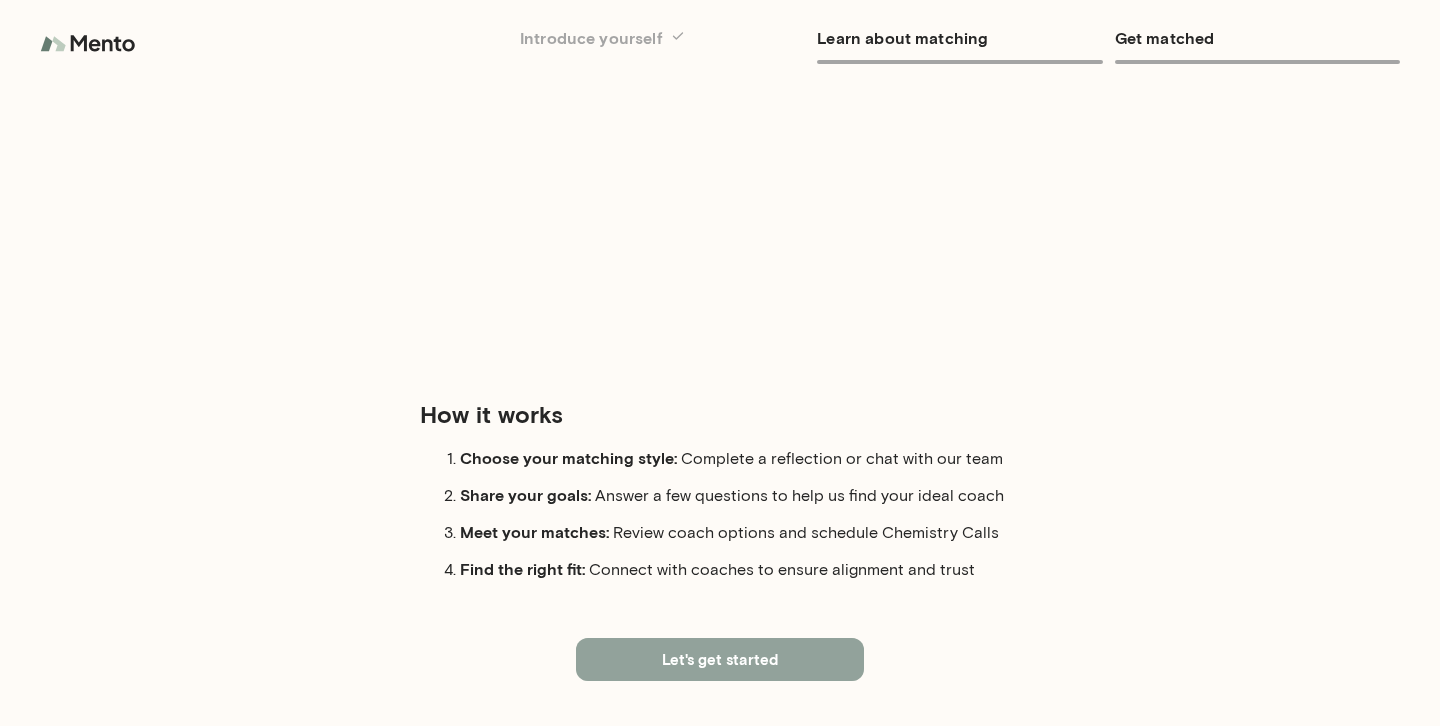 click on "Let's get started" at bounding box center [720, 659] 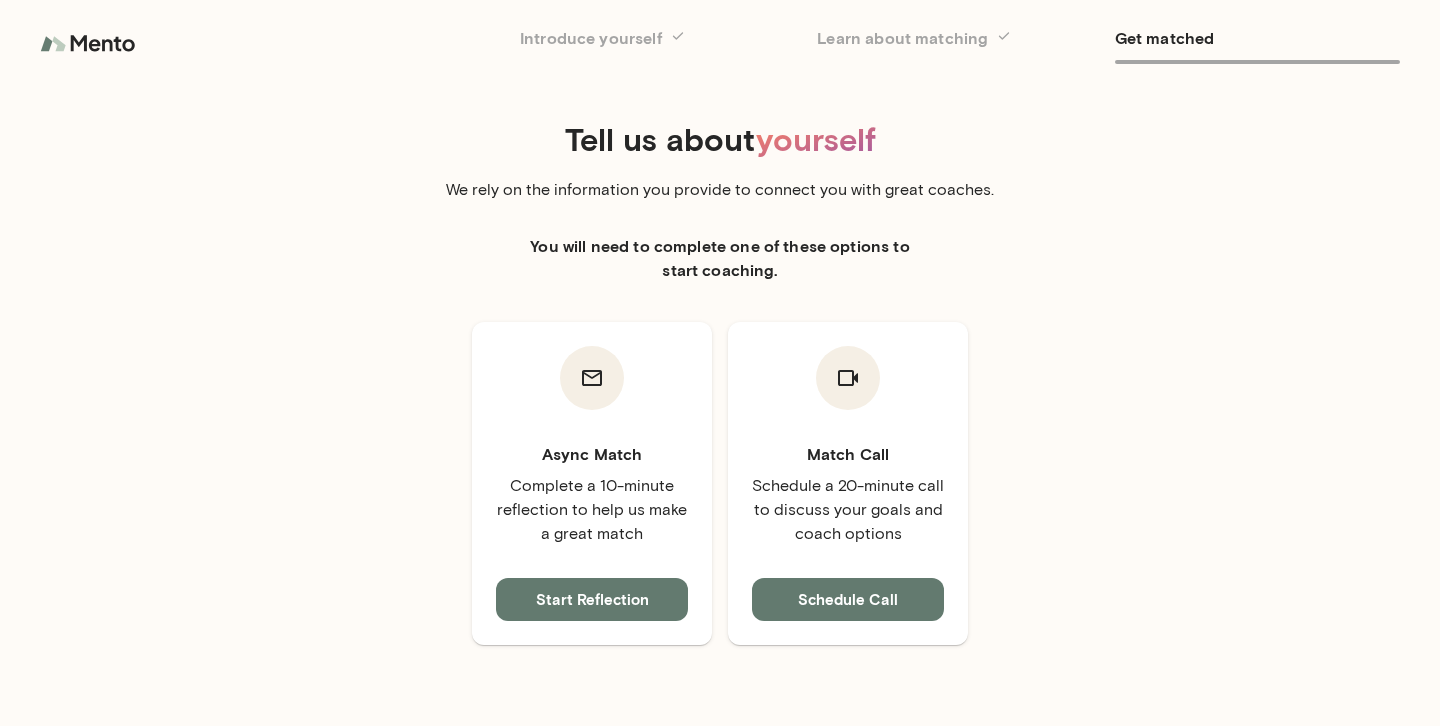 click at bounding box center (90, 44) 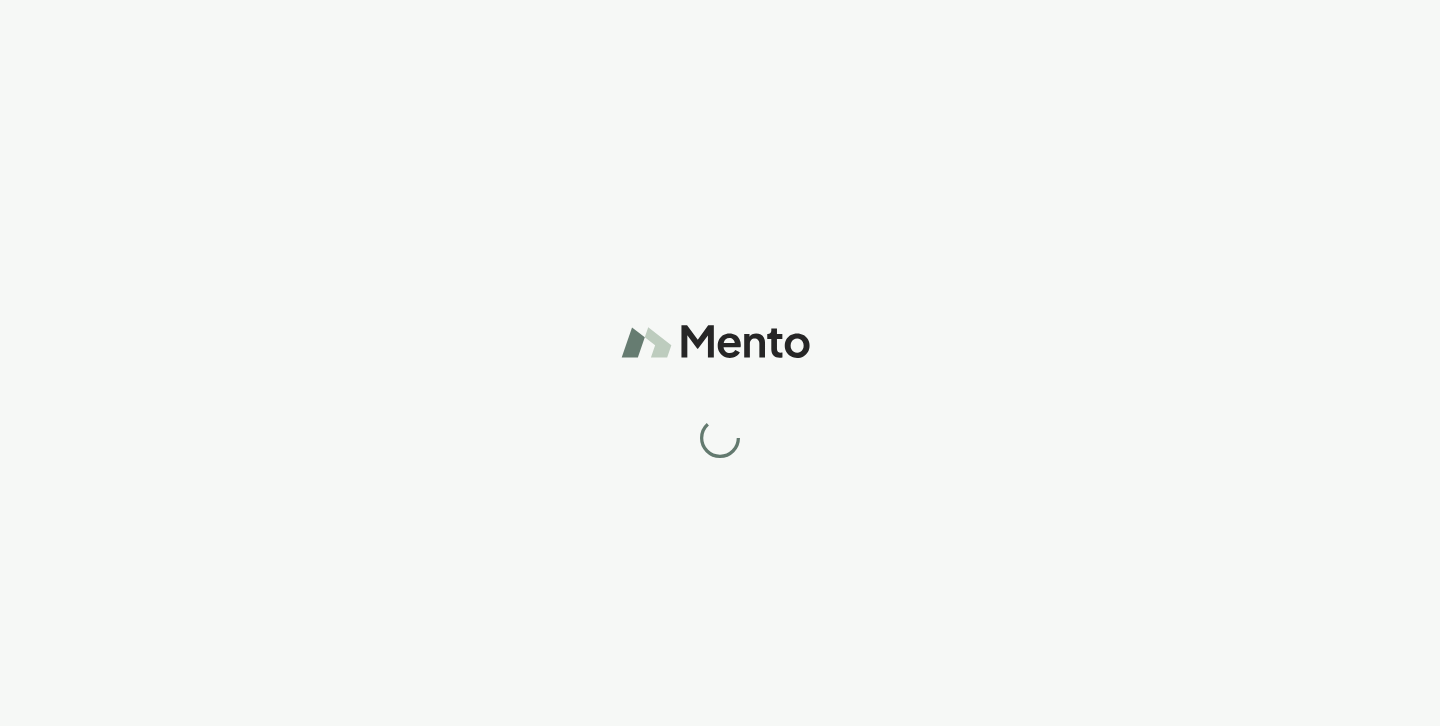 scroll, scrollTop: 0, scrollLeft: 0, axis: both 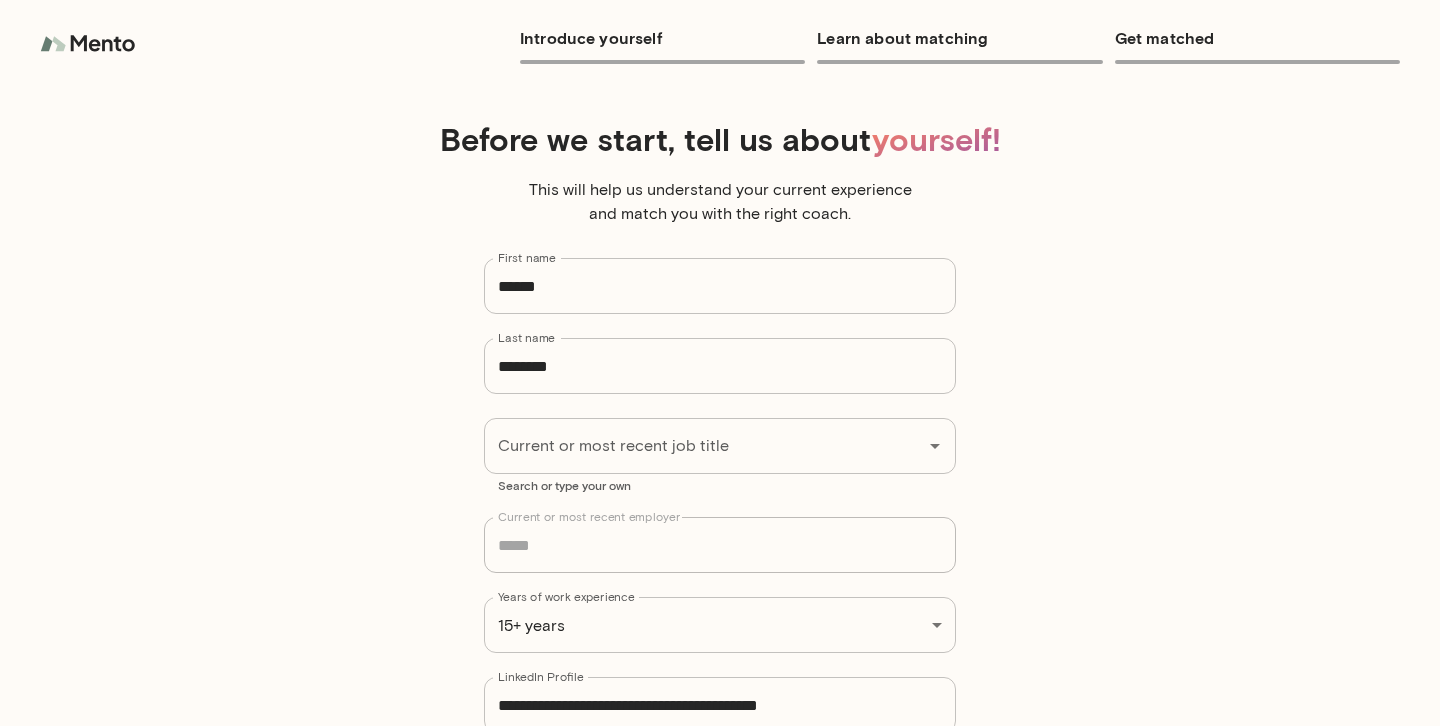 type on "**********" 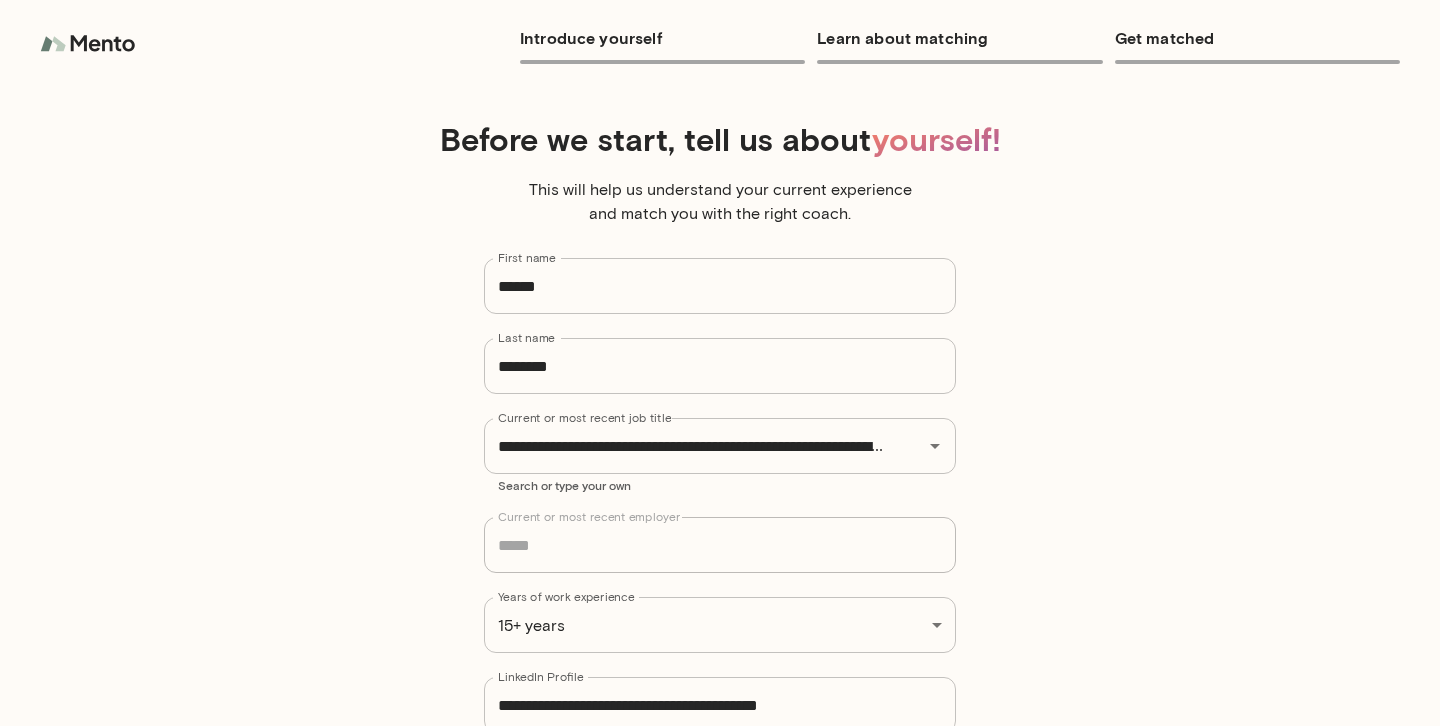 scroll, scrollTop: 0, scrollLeft: 0, axis: both 